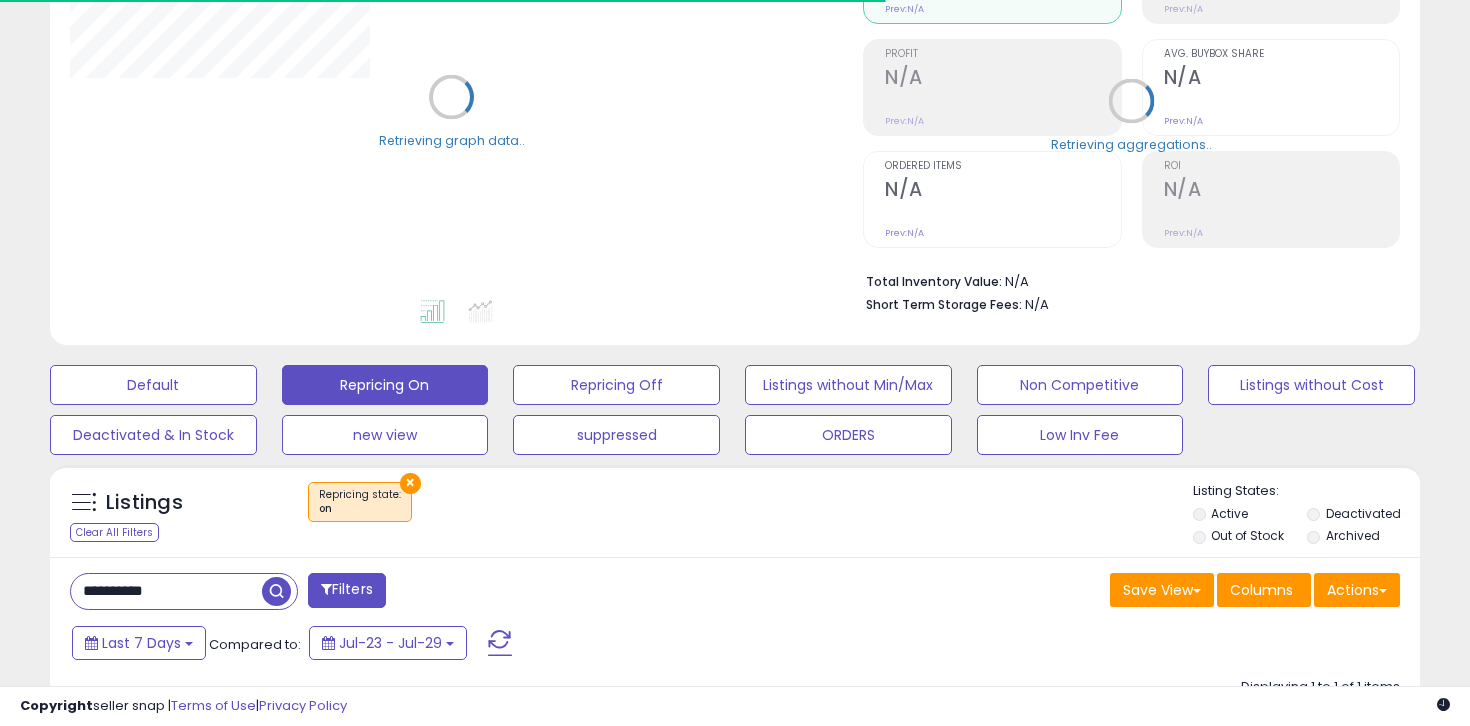 scroll, scrollTop: 411, scrollLeft: 0, axis: vertical 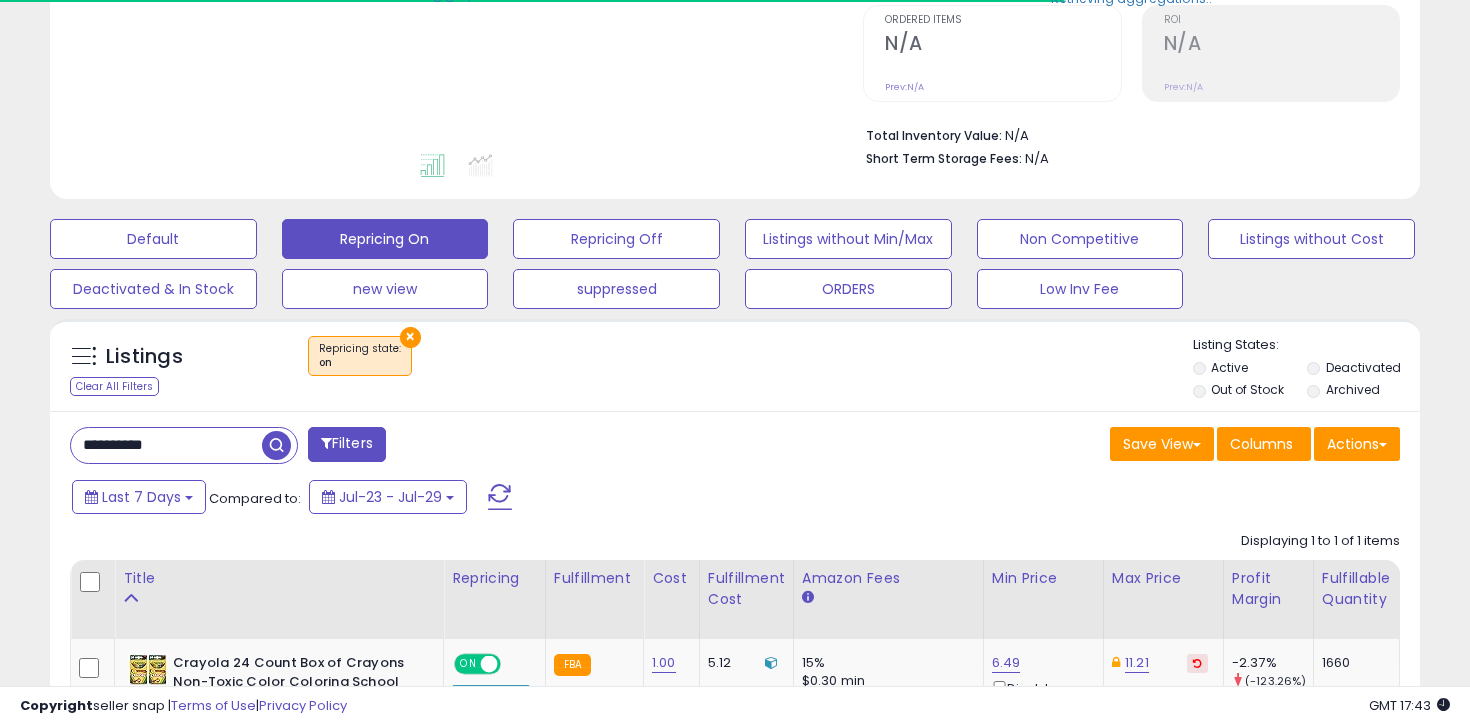 click on "**********" at bounding box center (166, 445) 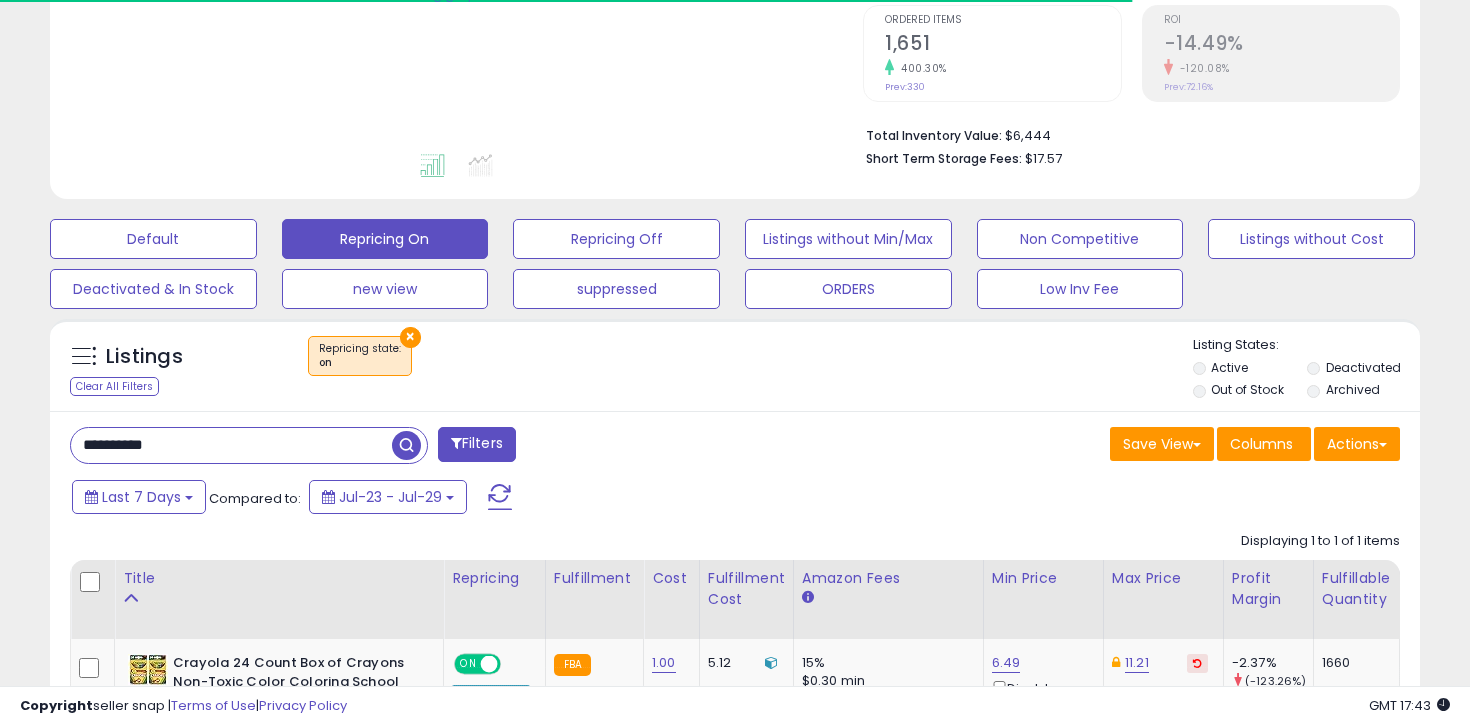 click on "**********" at bounding box center (231, 445) 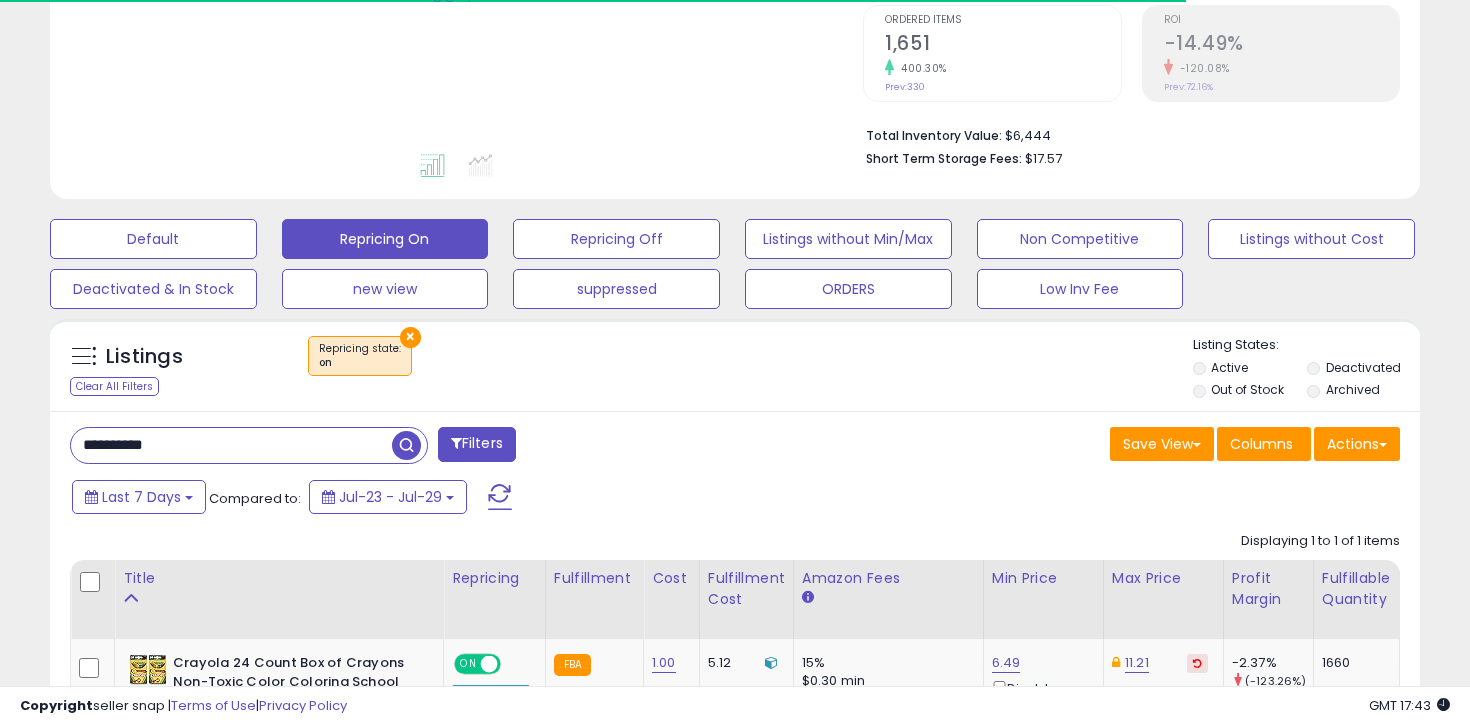 type on "**********" 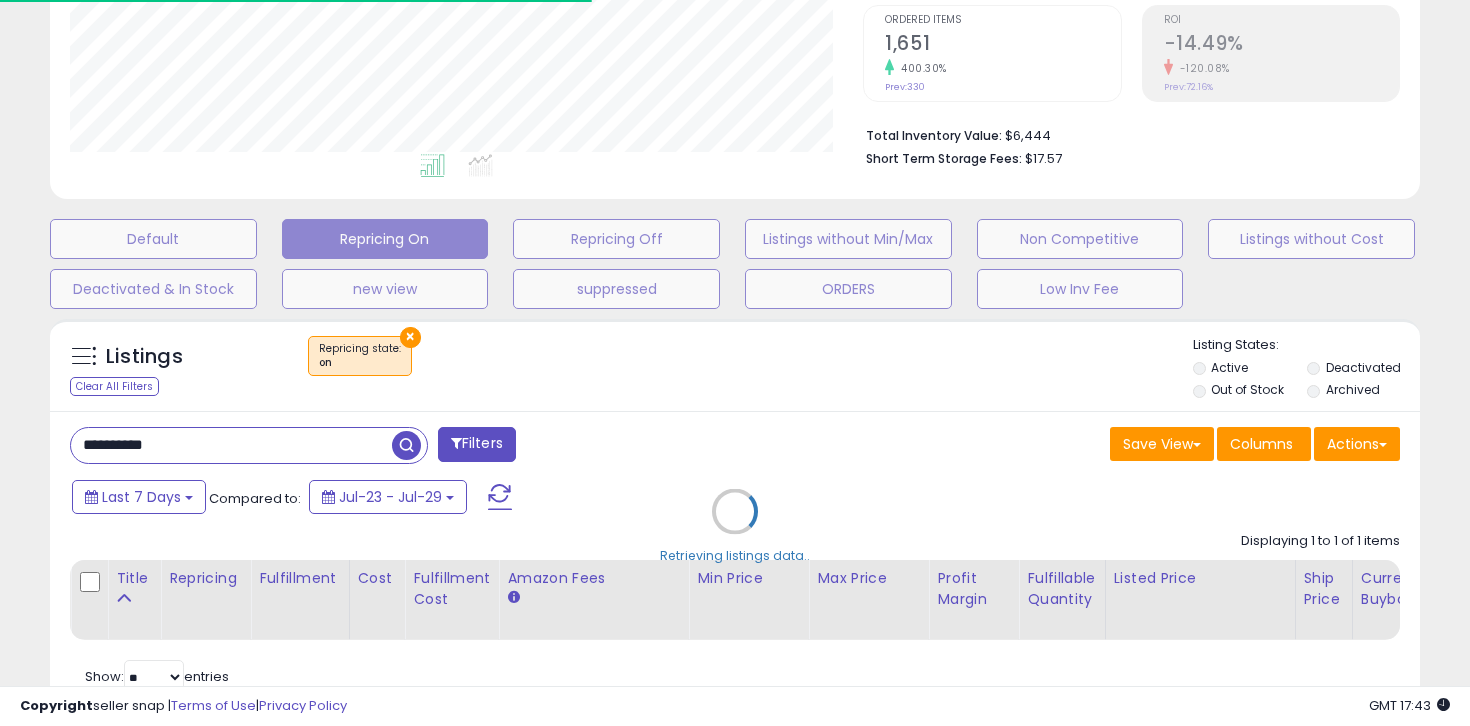 scroll, scrollTop: 999590, scrollLeft: 999206, axis: both 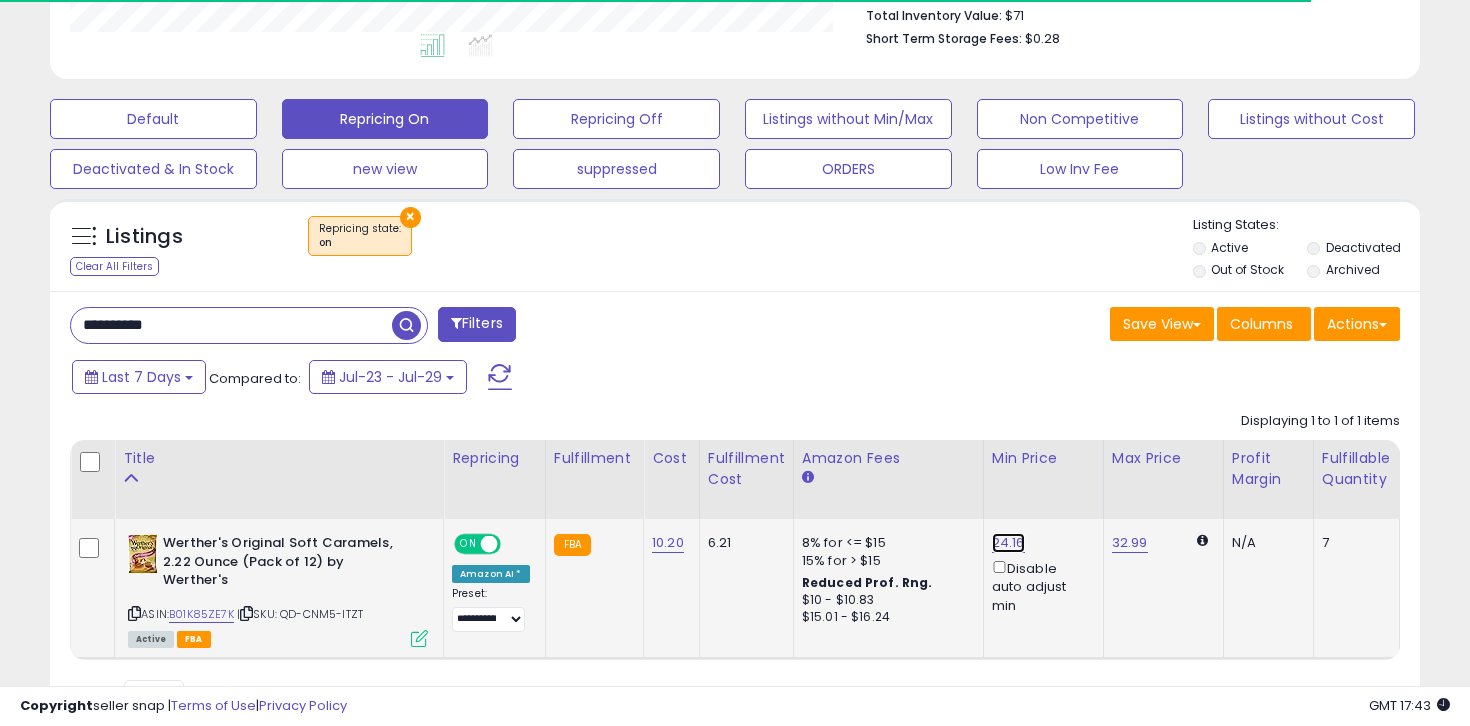 click on "24.16" at bounding box center (1008, 543) 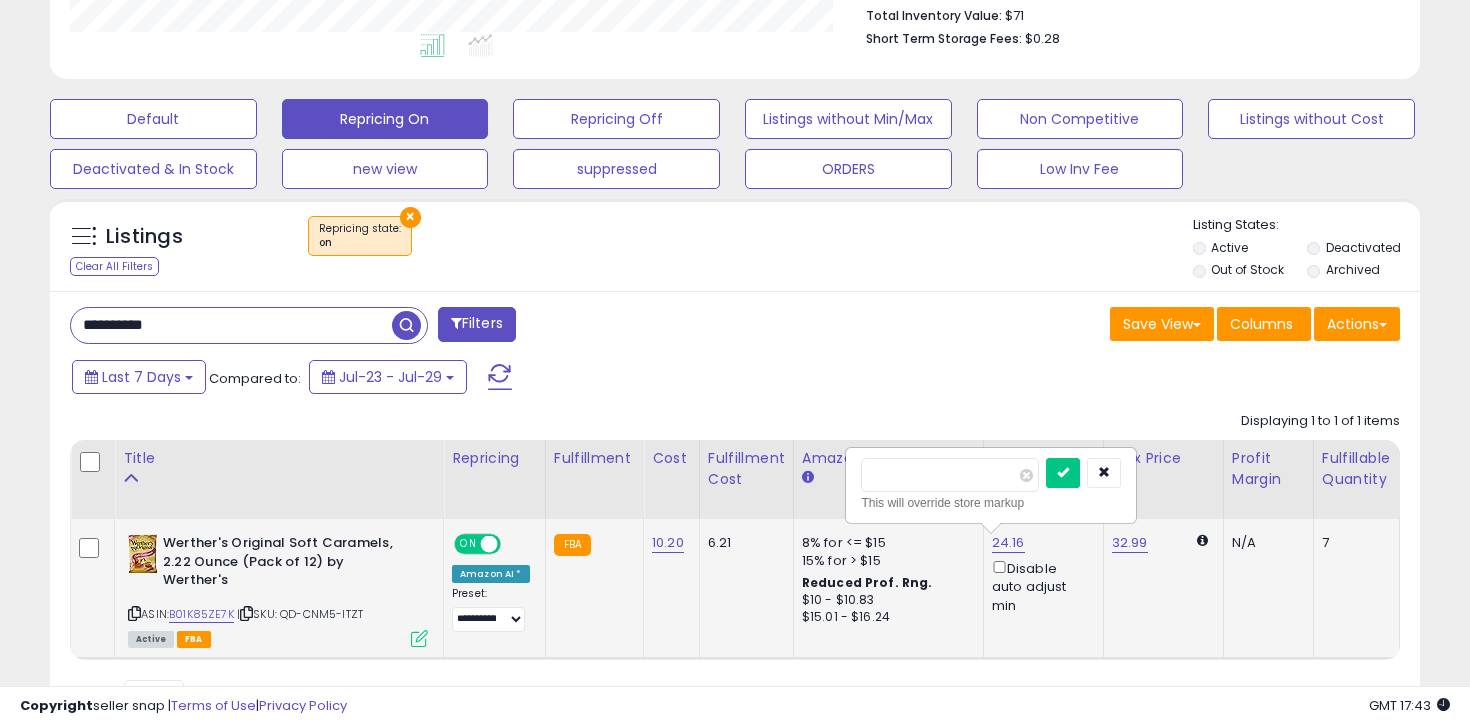 scroll, scrollTop: 999590, scrollLeft: 999206, axis: both 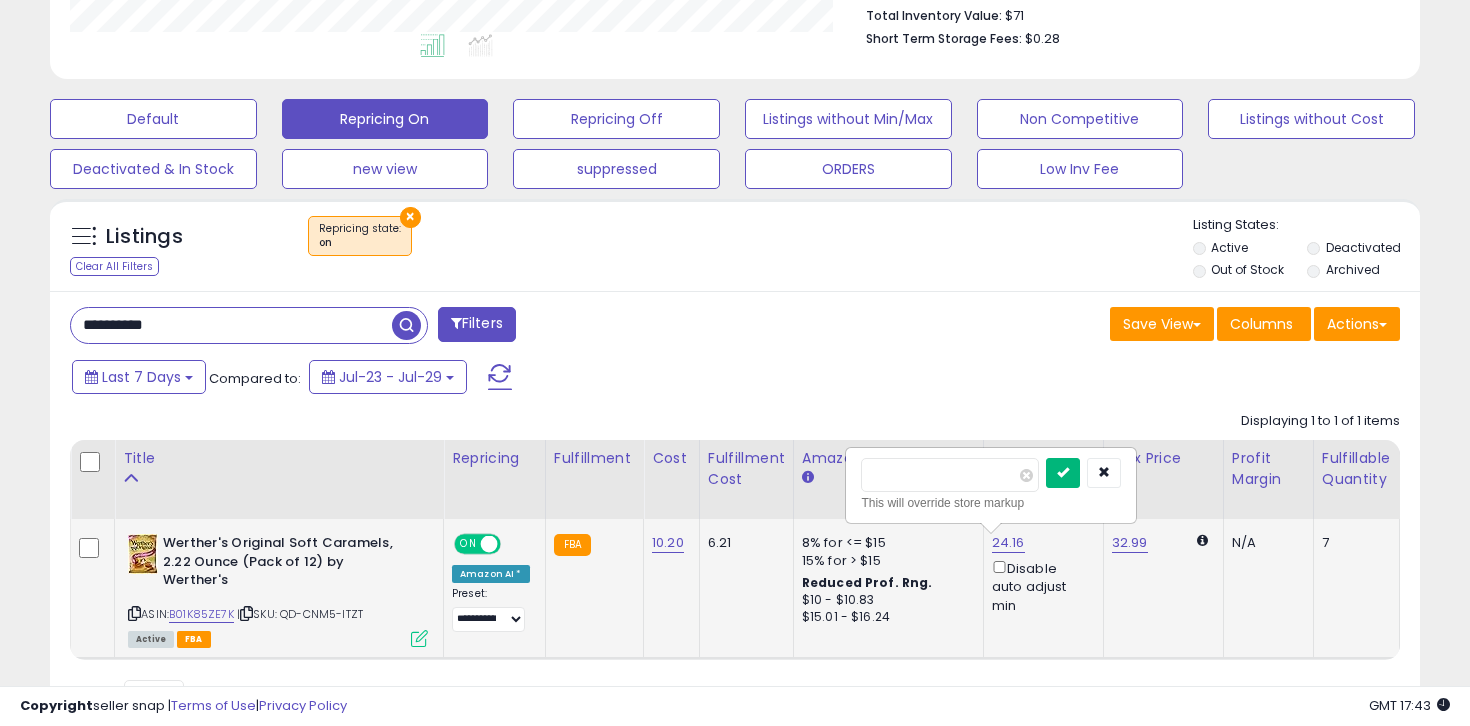type on "**" 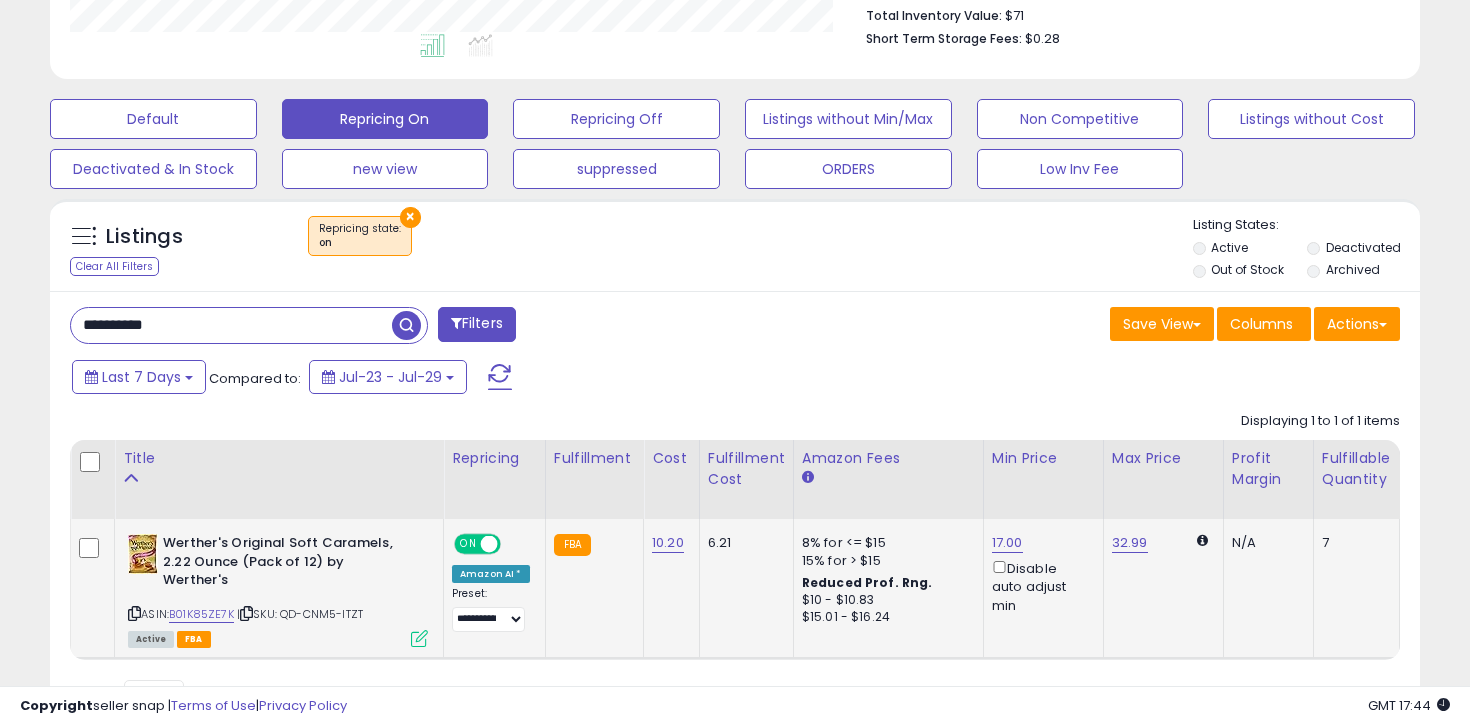 click on "**********" at bounding box center (231, 325) 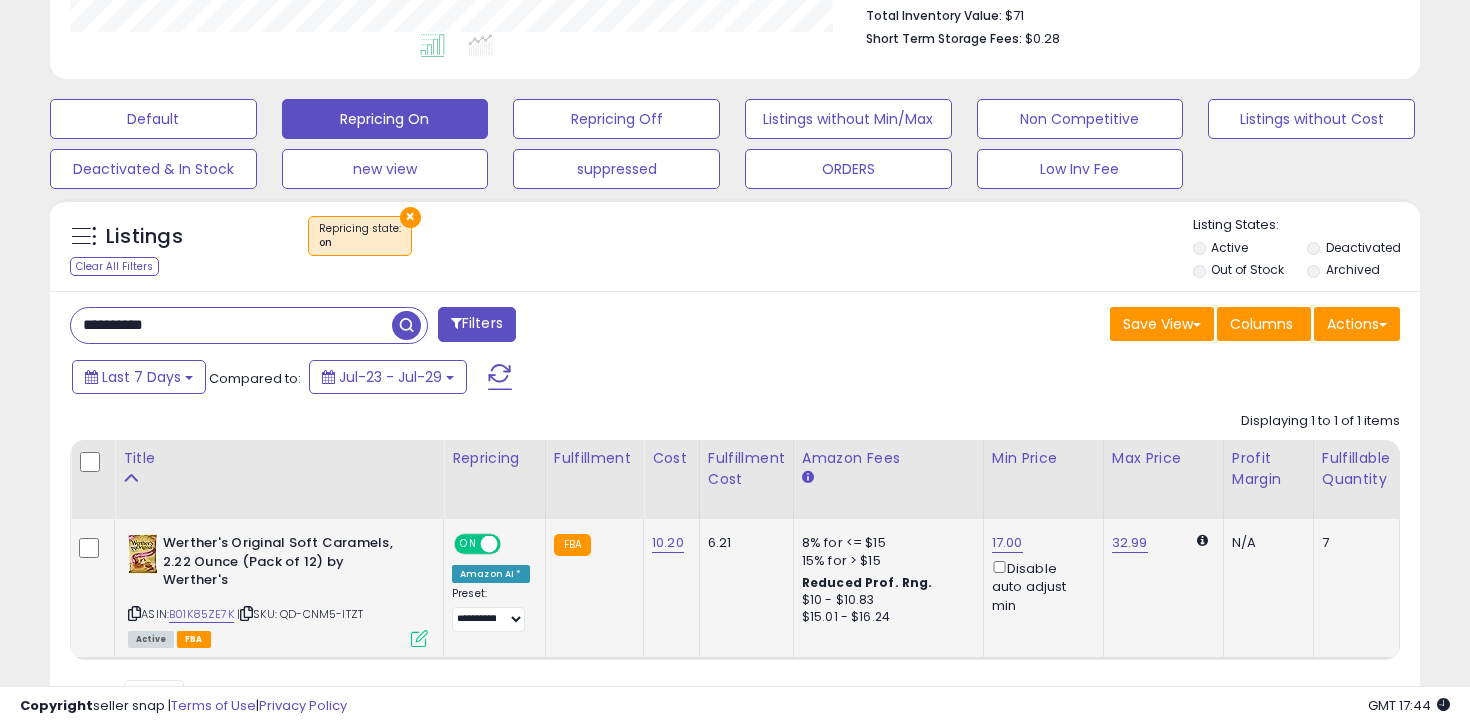 type on "**********" 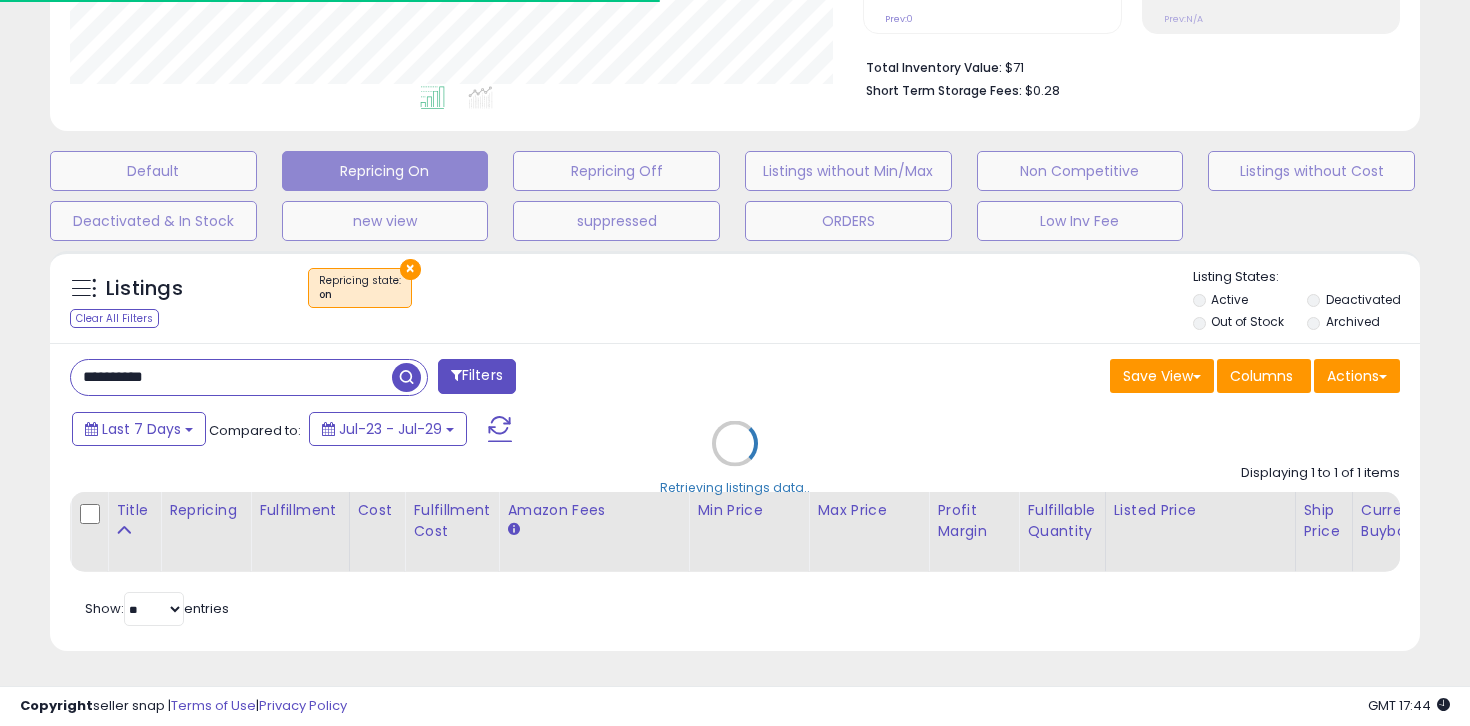 scroll, scrollTop: 531, scrollLeft: 0, axis: vertical 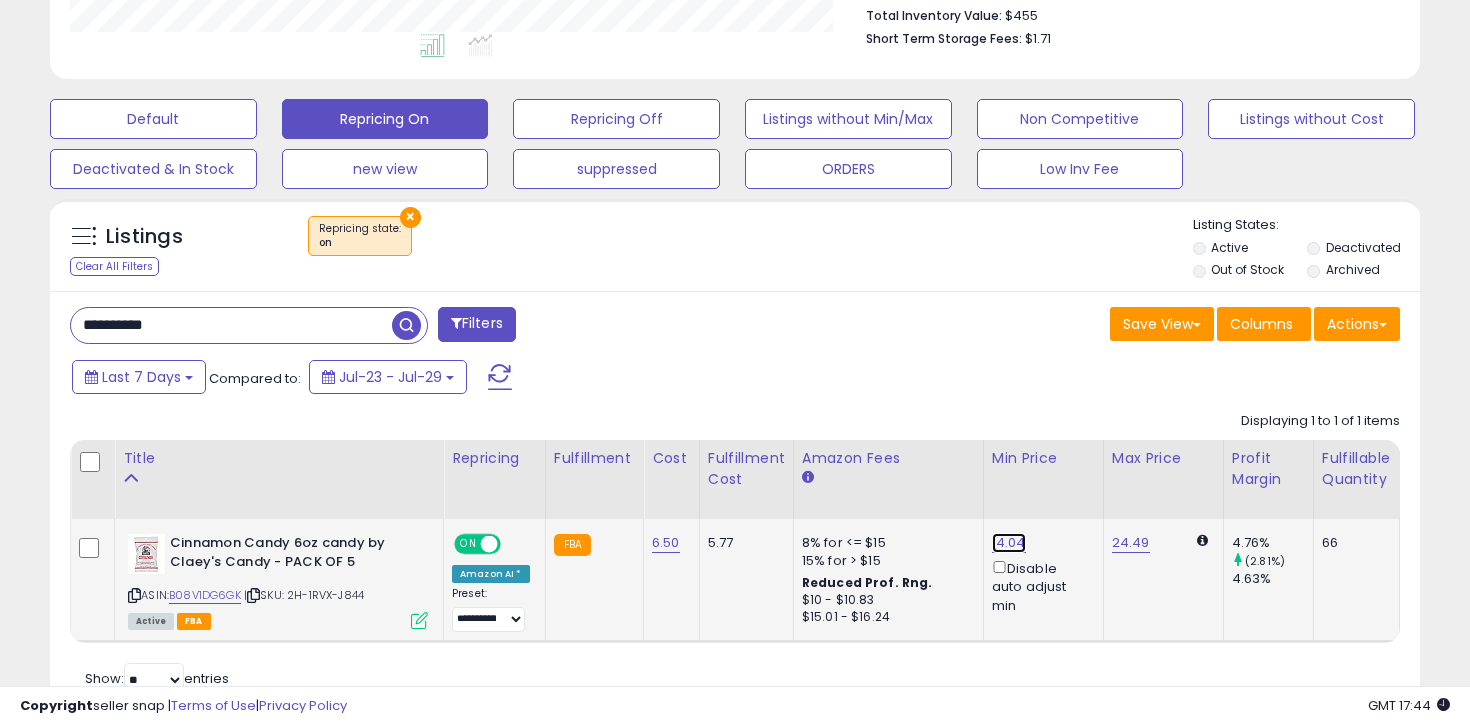 click on "14.04" at bounding box center (1009, 543) 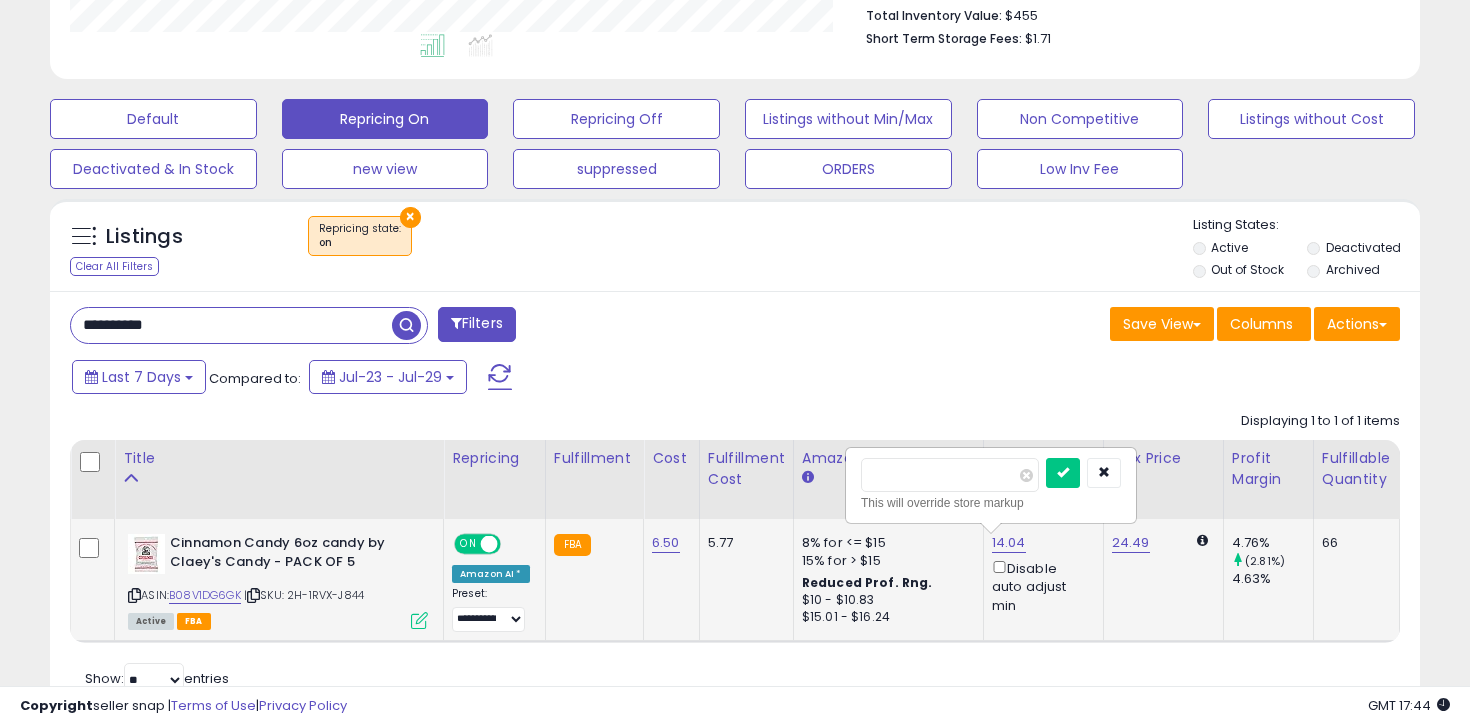 type on "*" 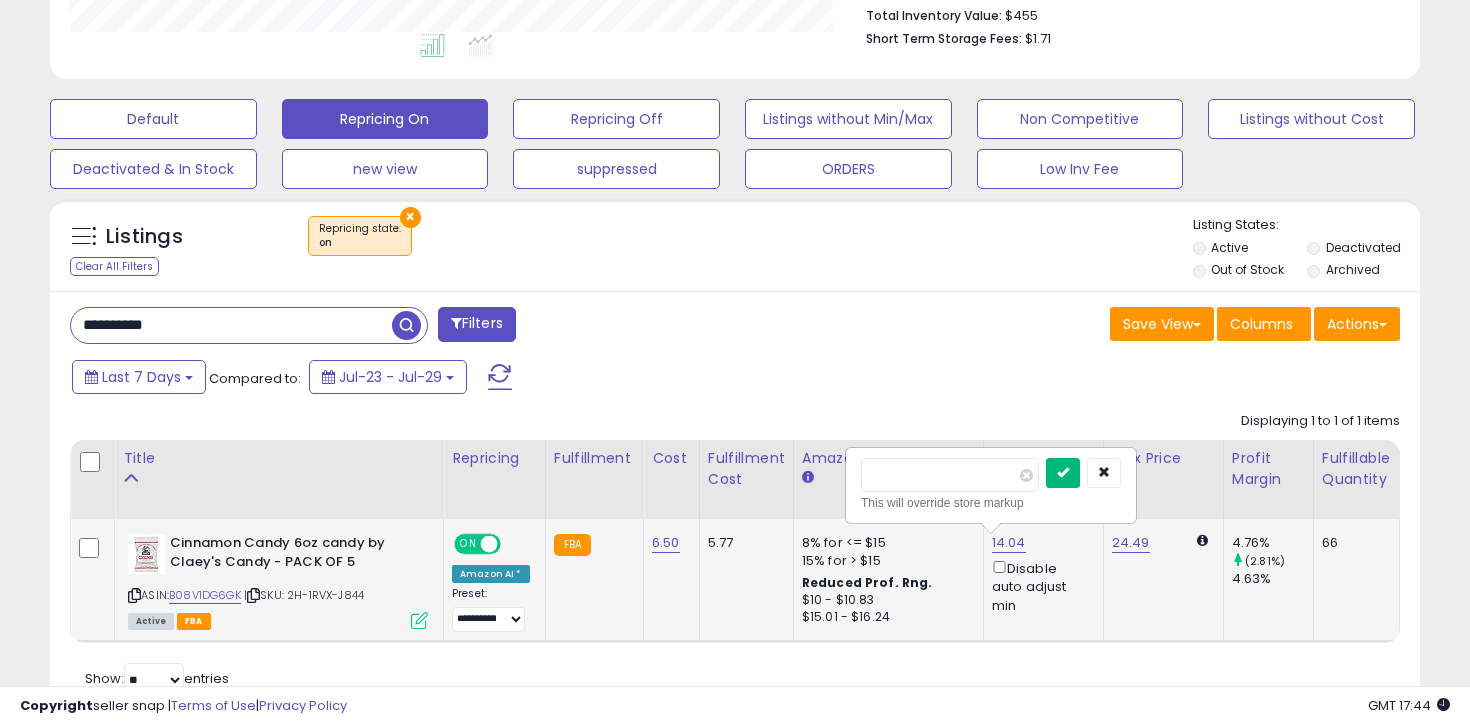 type on "*****" 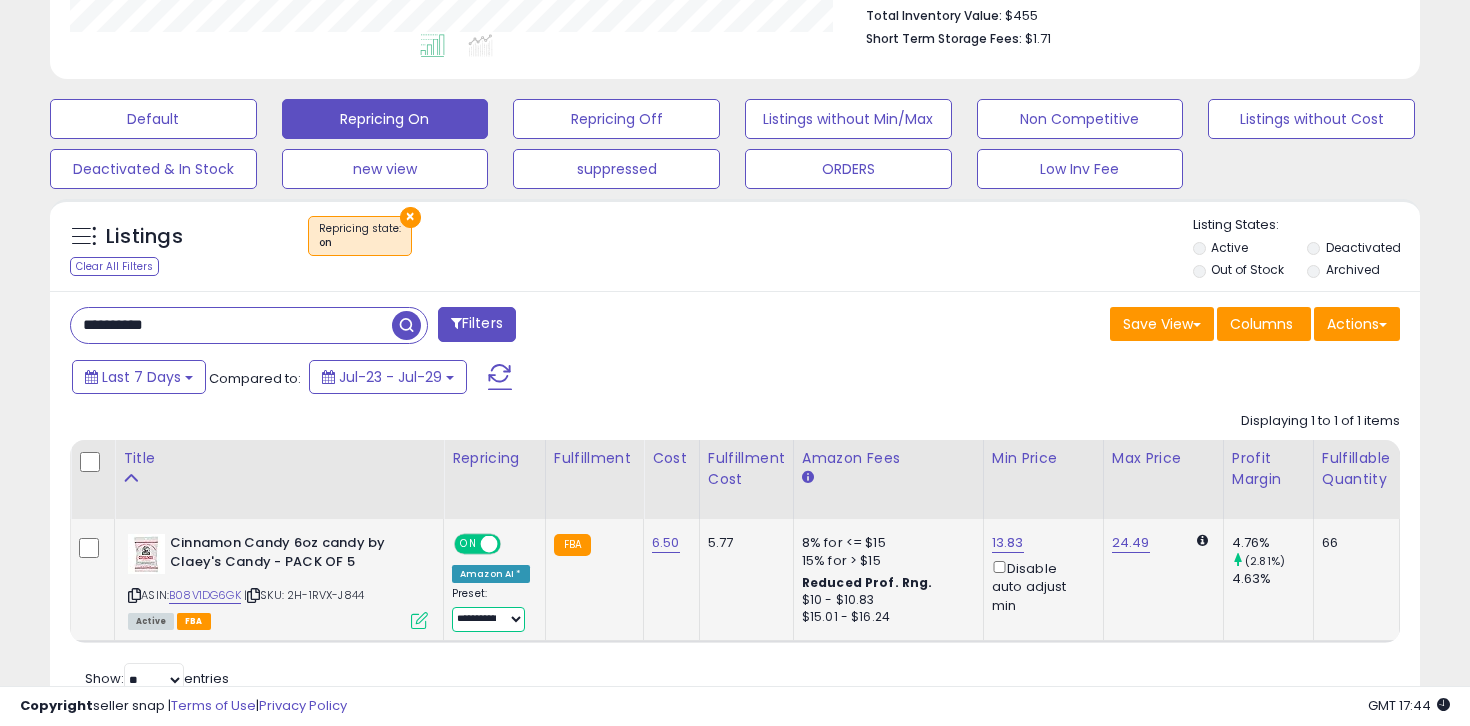 click on "**********" at bounding box center (488, 619) 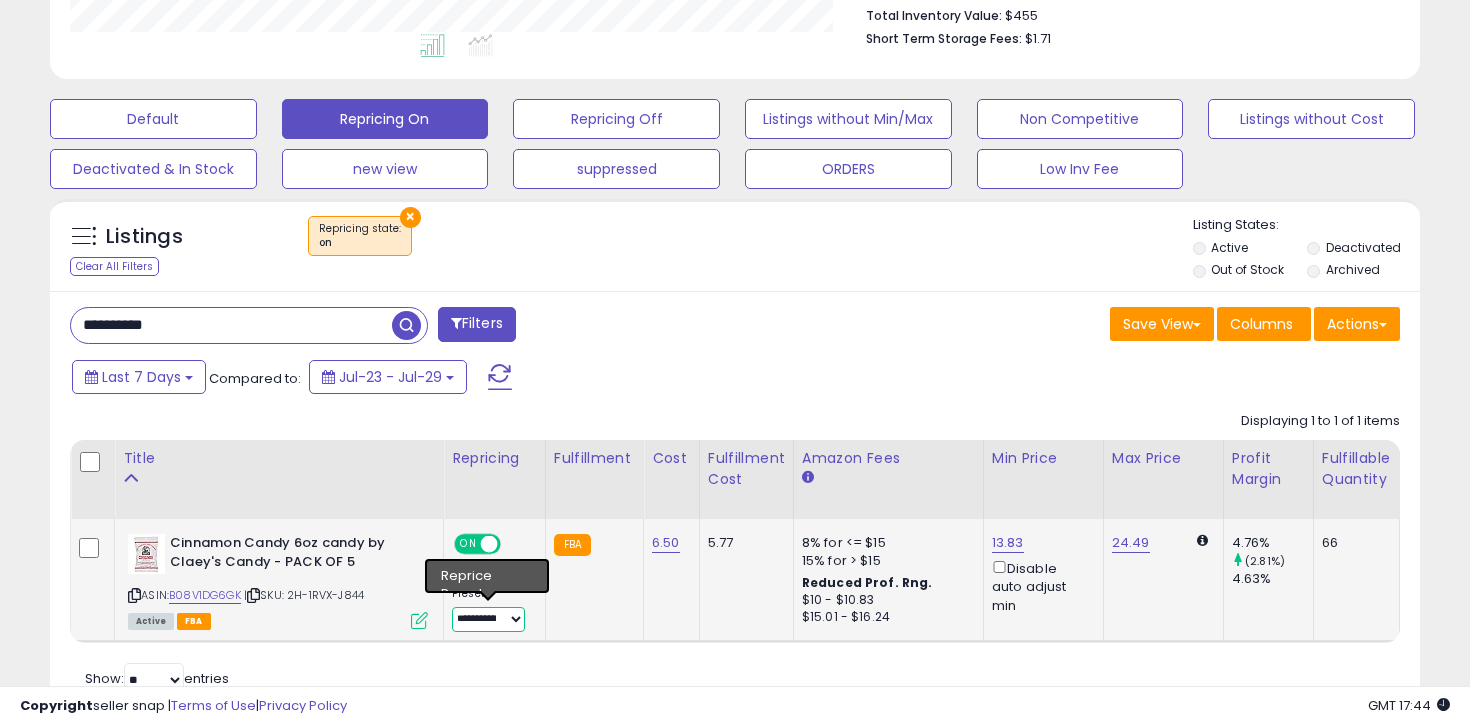 select on "****" 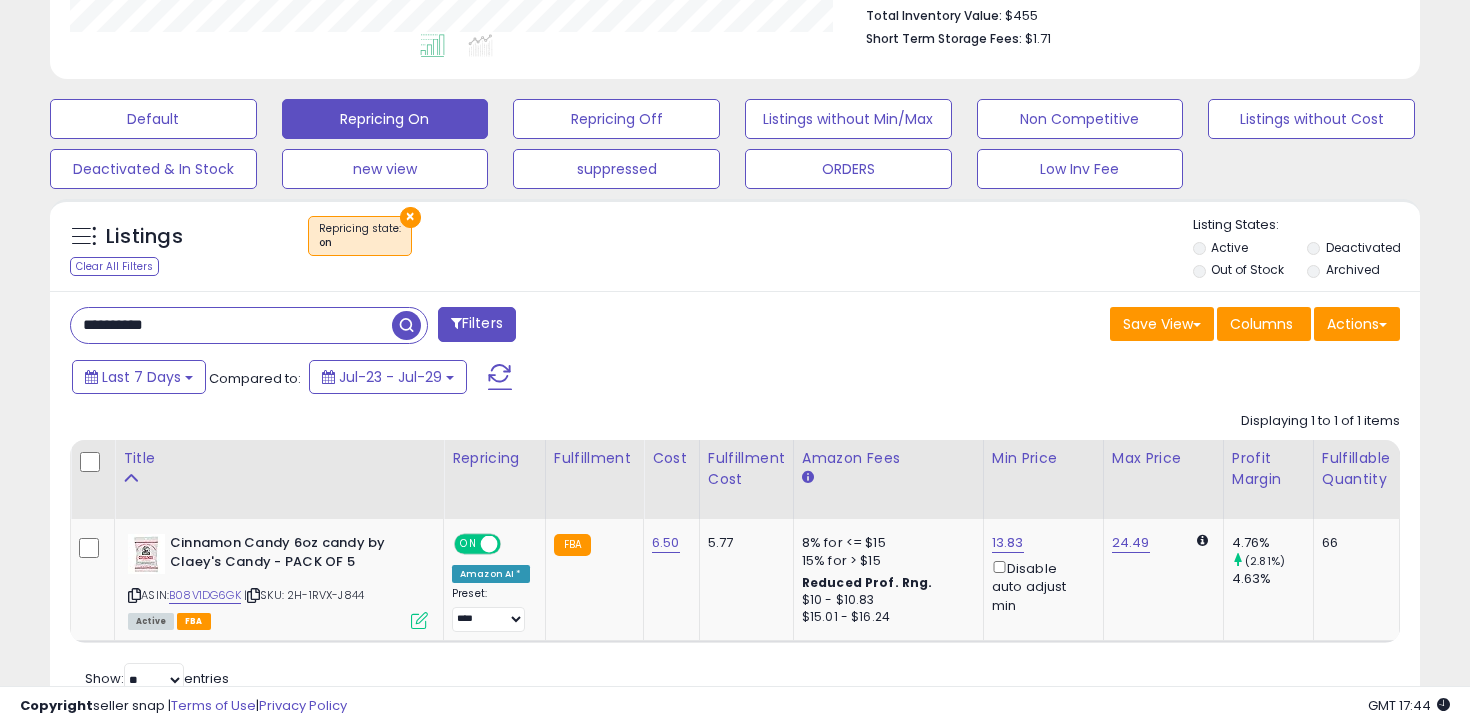 click on "**********" at bounding box center (231, 325) 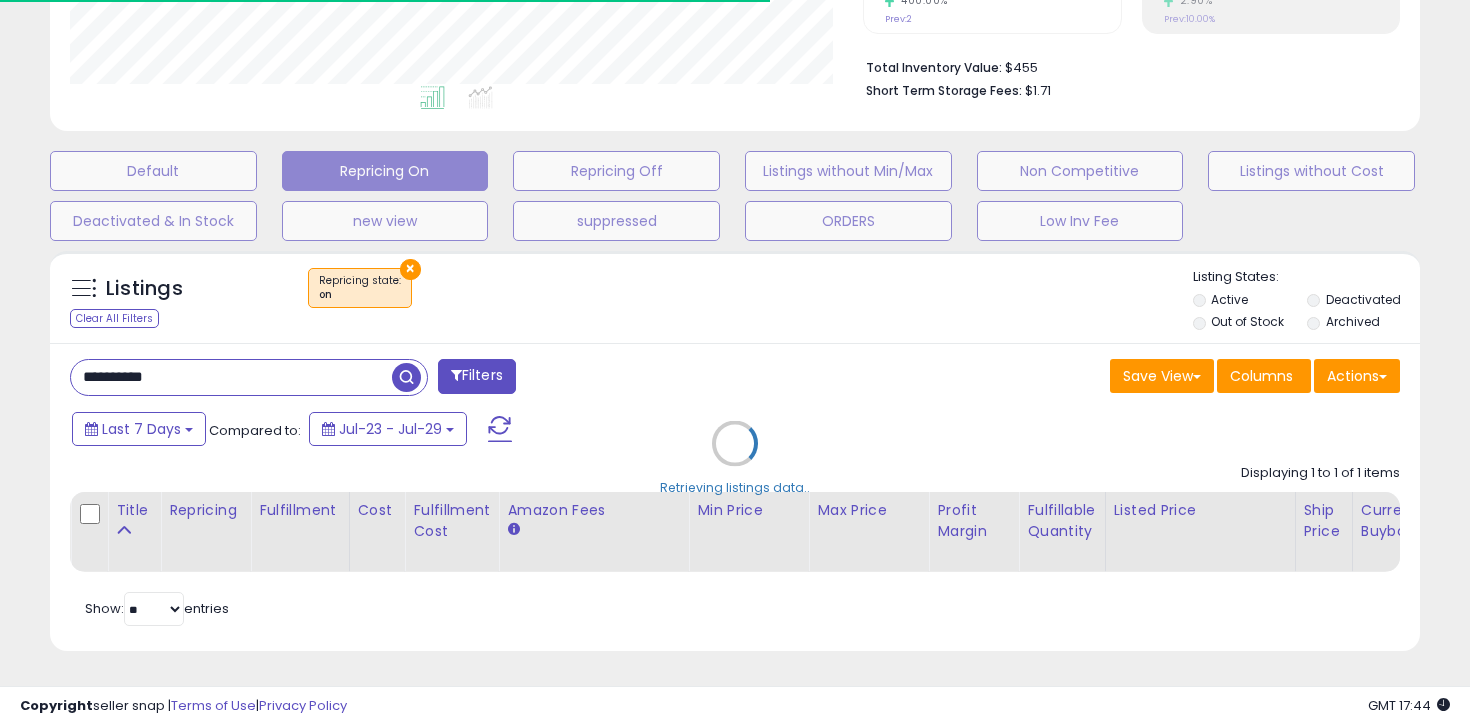 scroll, scrollTop: 531, scrollLeft: 0, axis: vertical 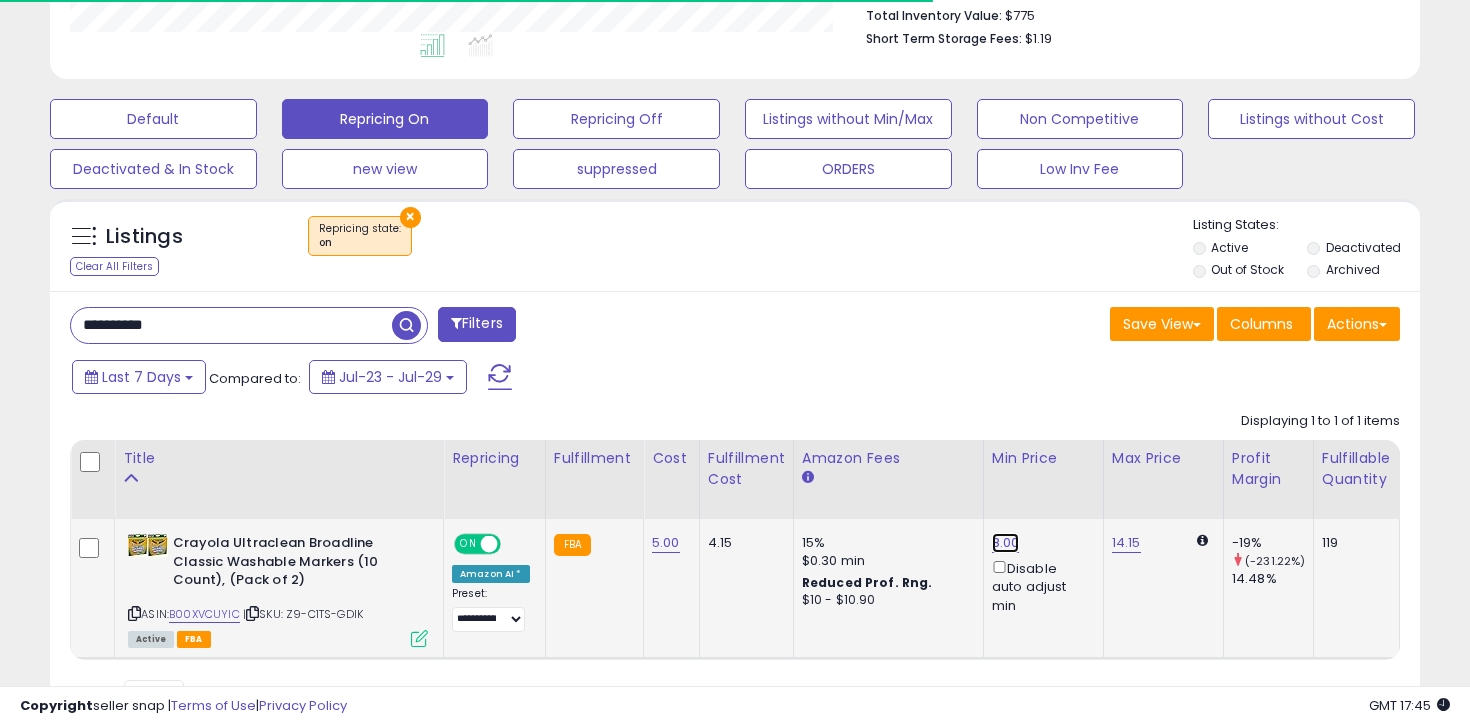 click on "8.00" at bounding box center [1006, 543] 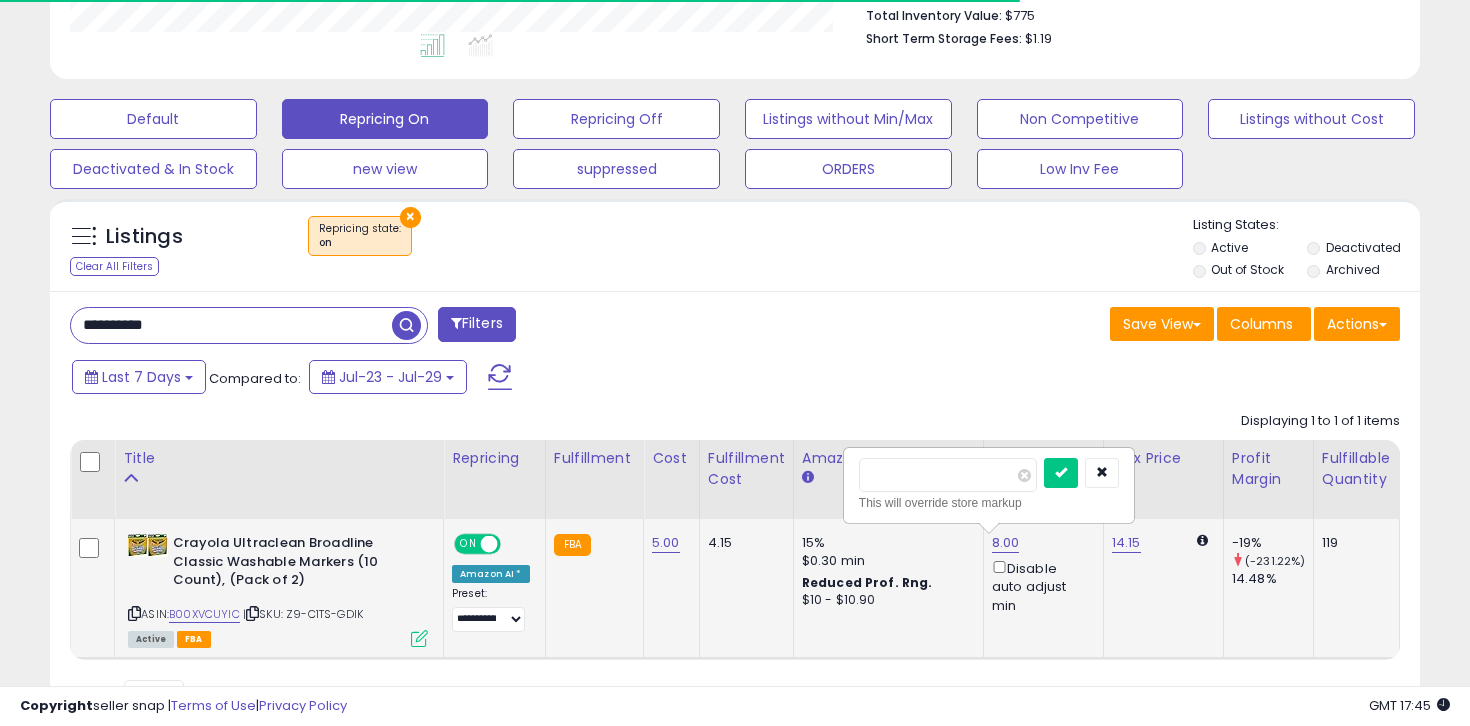 type on "*" 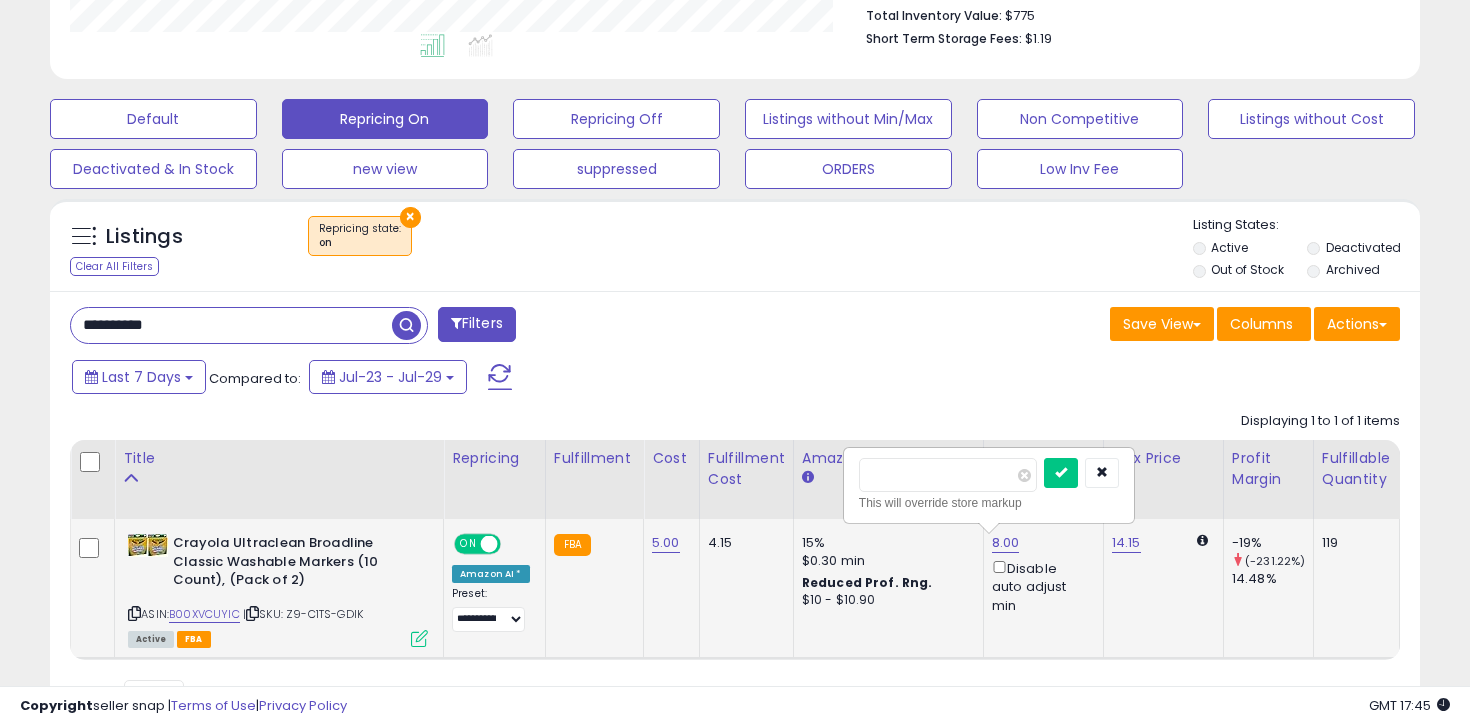 scroll, scrollTop: 999590, scrollLeft: 999206, axis: both 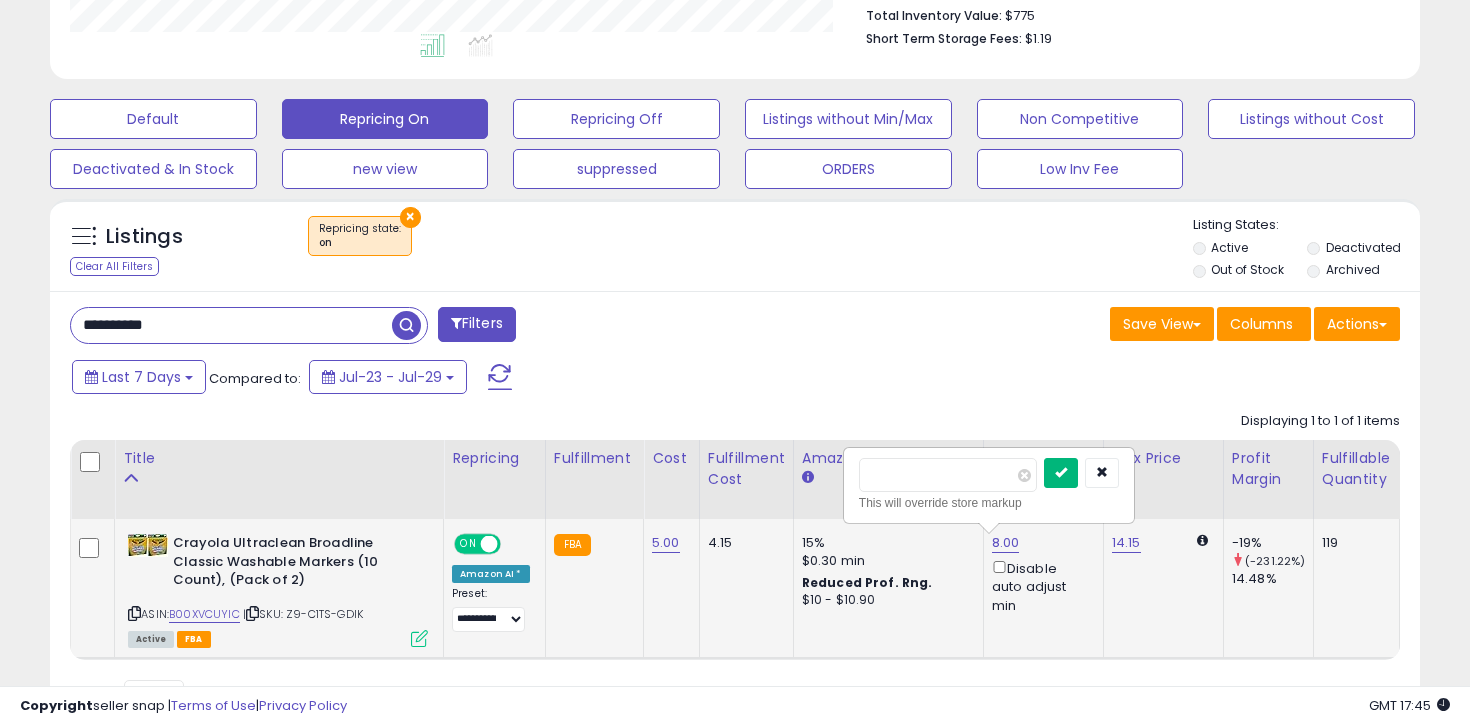 type on "*" 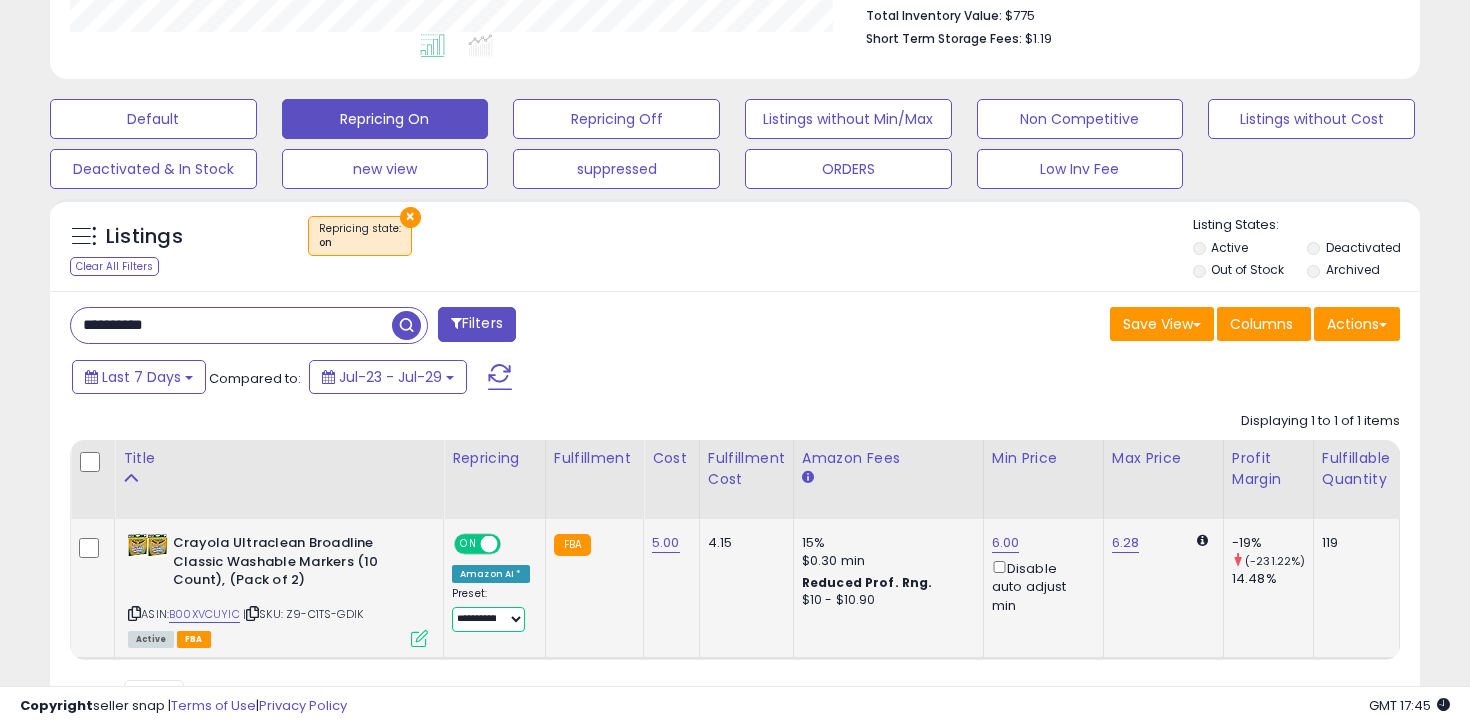 click on "**********" at bounding box center (488, 619) 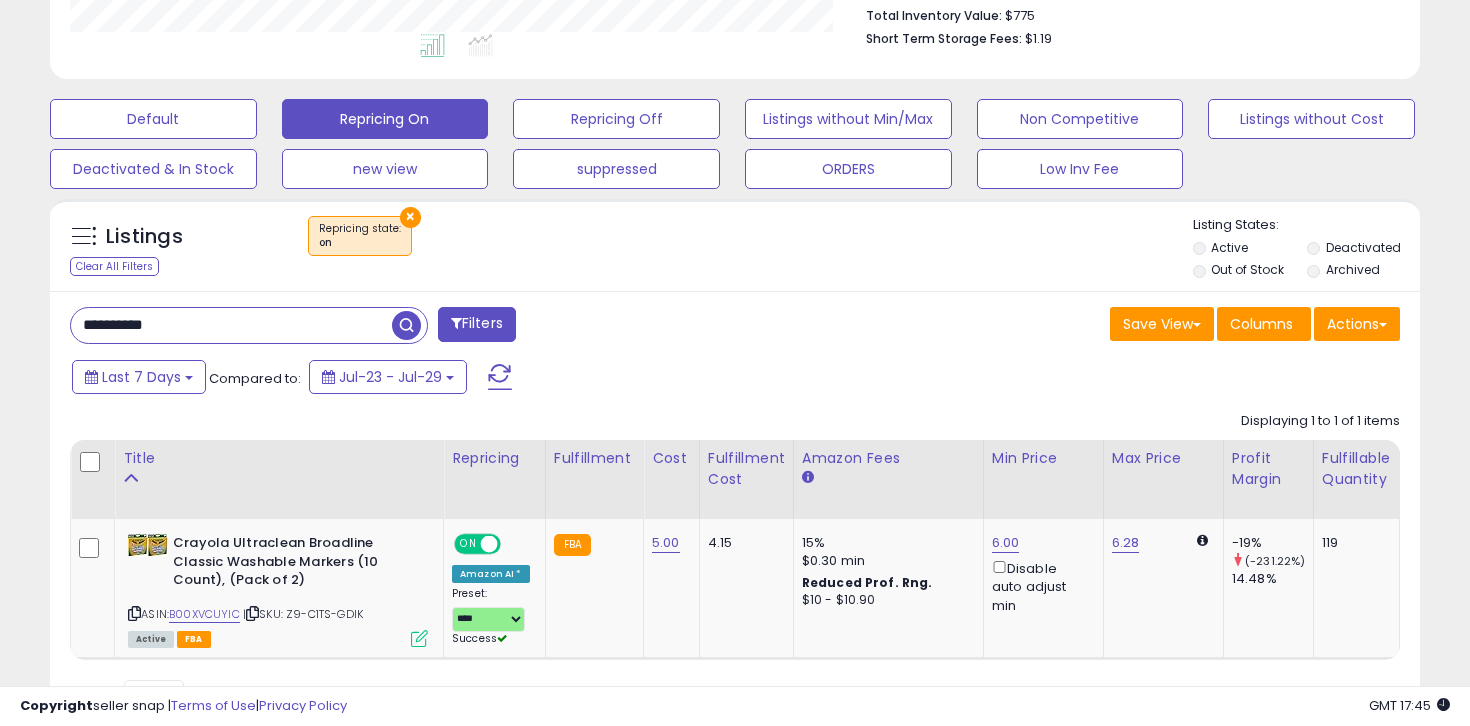 click on "**********" at bounding box center (395, 327) 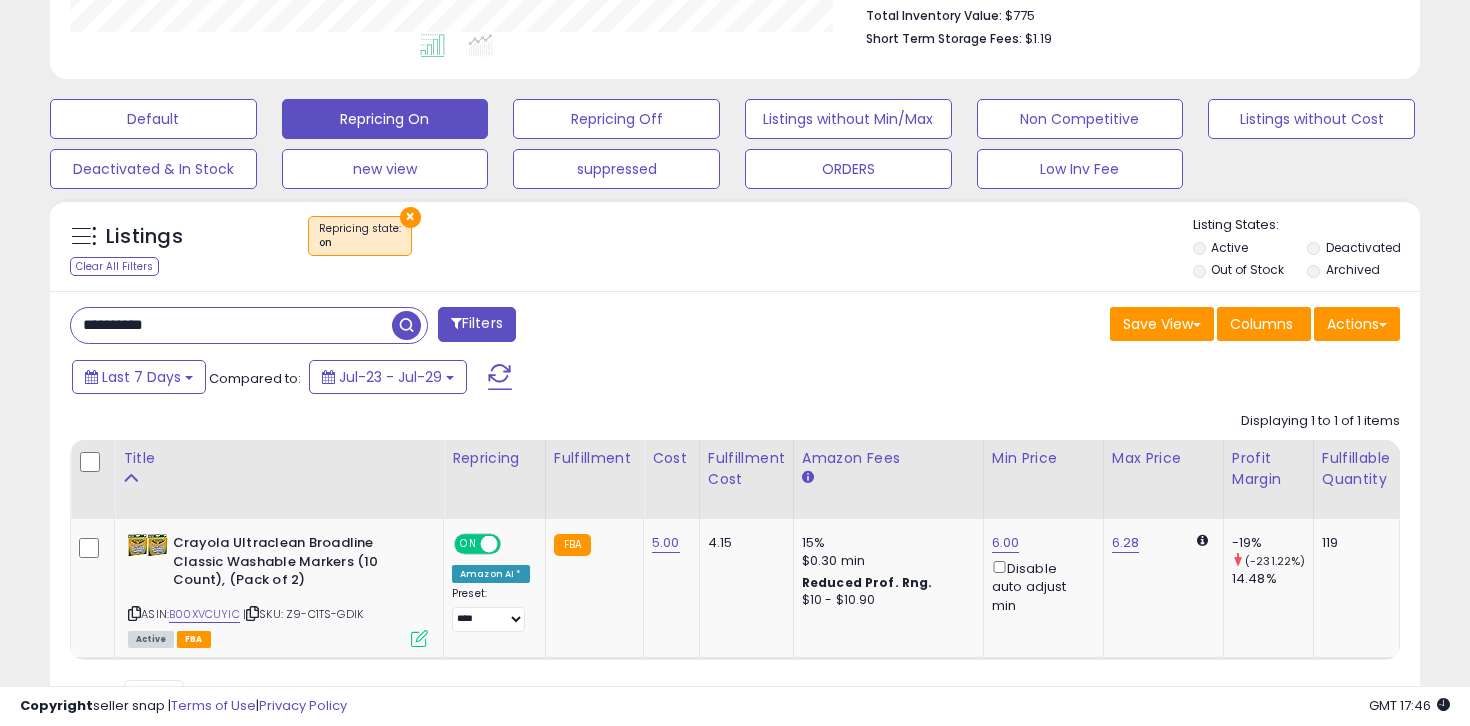 click on "**********" at bounding box center (231, 325) 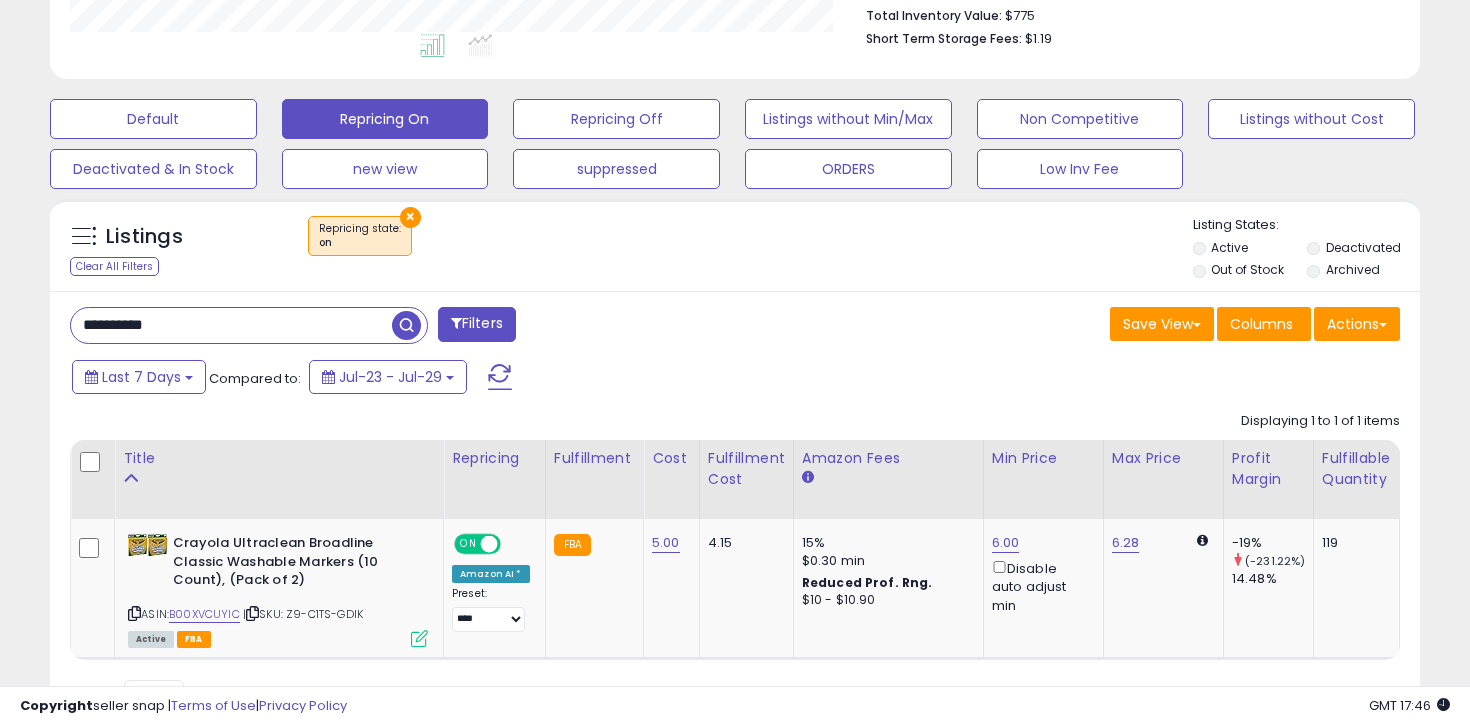 paste 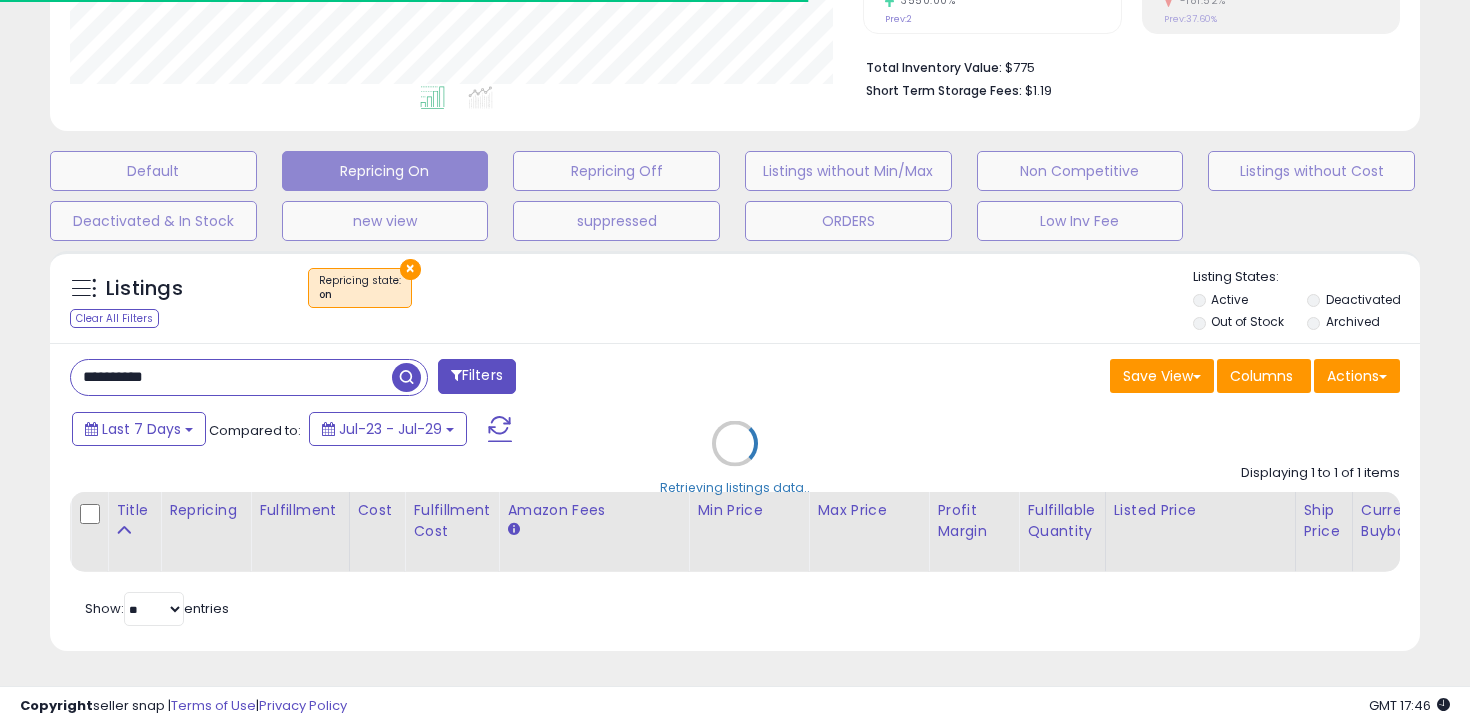 scroll, scrollTop: 531, scrollLeft: 0, axis: vertical 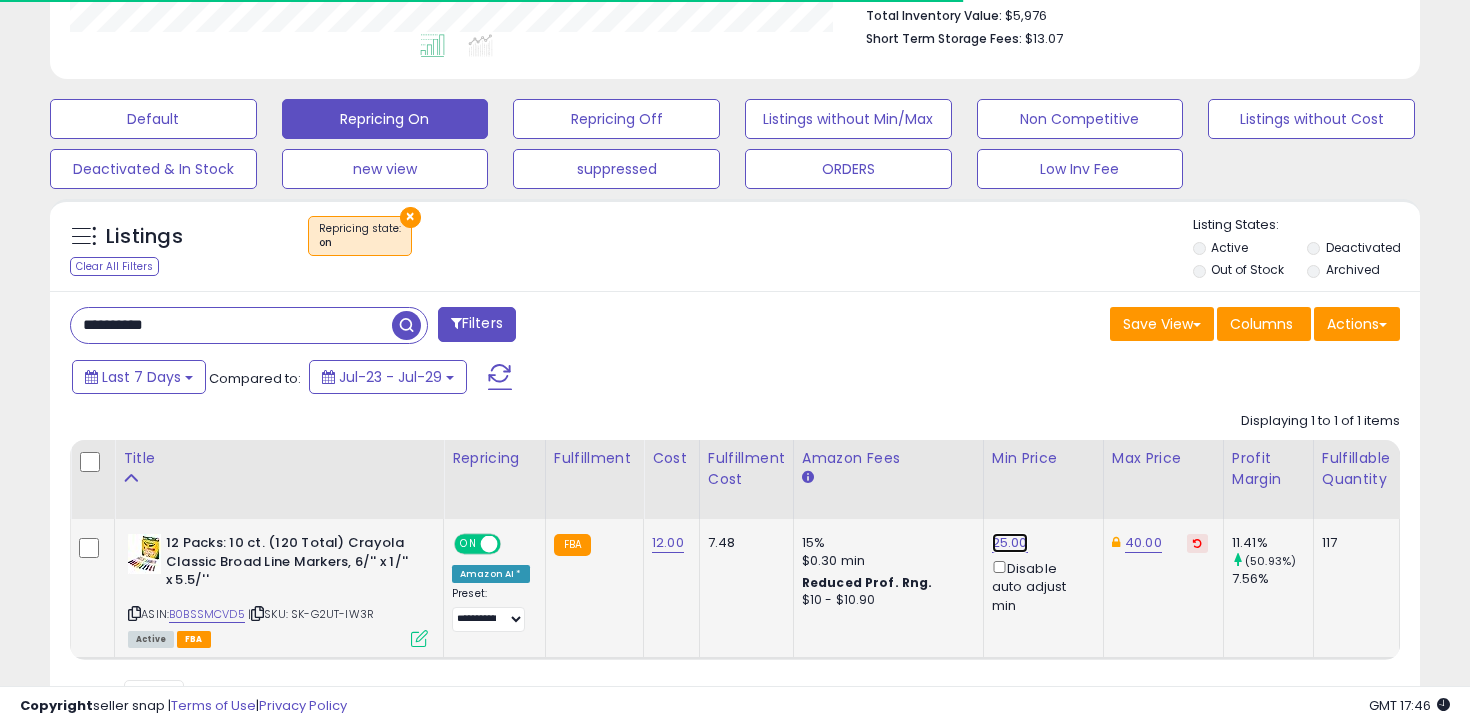 click on "25.00" at bounding box center [1010, 543] 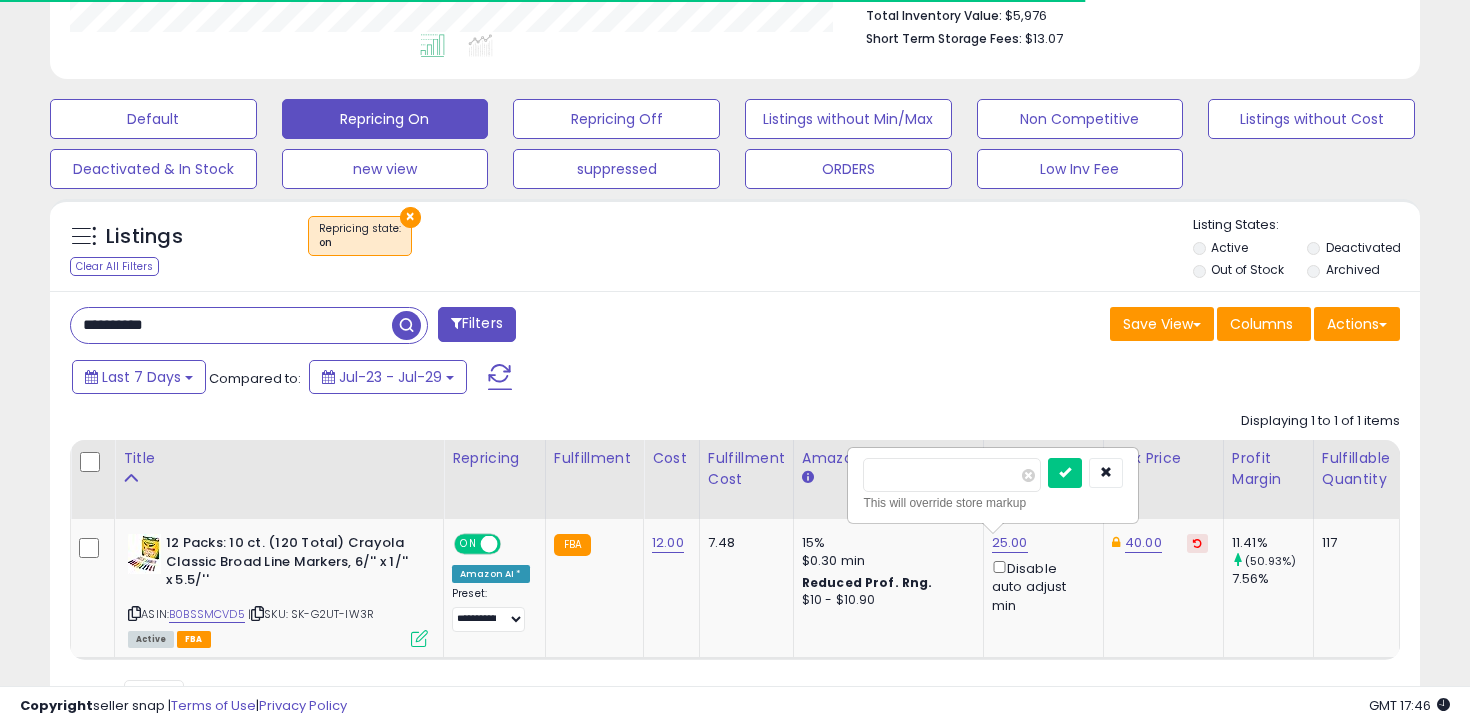 click on "Last 7 Days
Compared to:
Jul-23 - Jul-29" at bounding box center (566, 379) 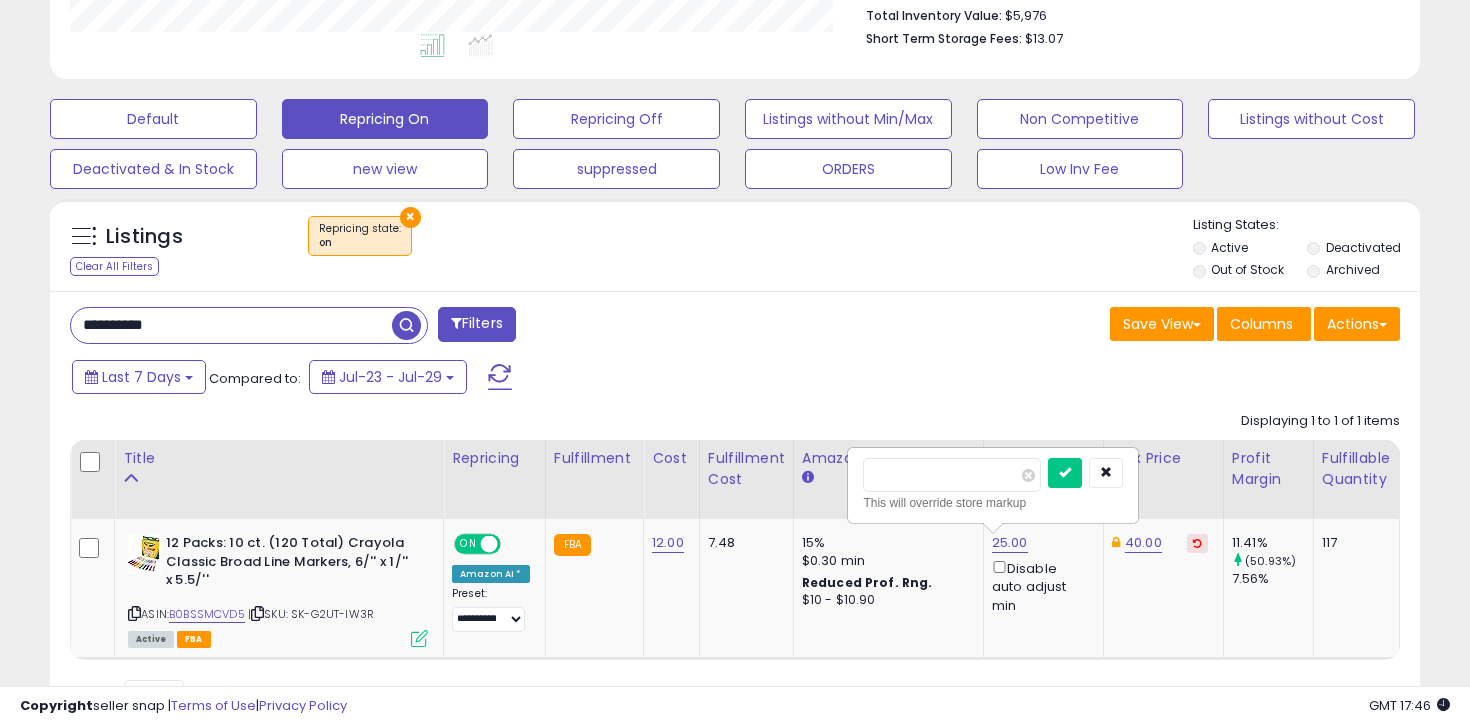 scroll, scrollTop: 999590, scrollLeft: 999206, axis: both 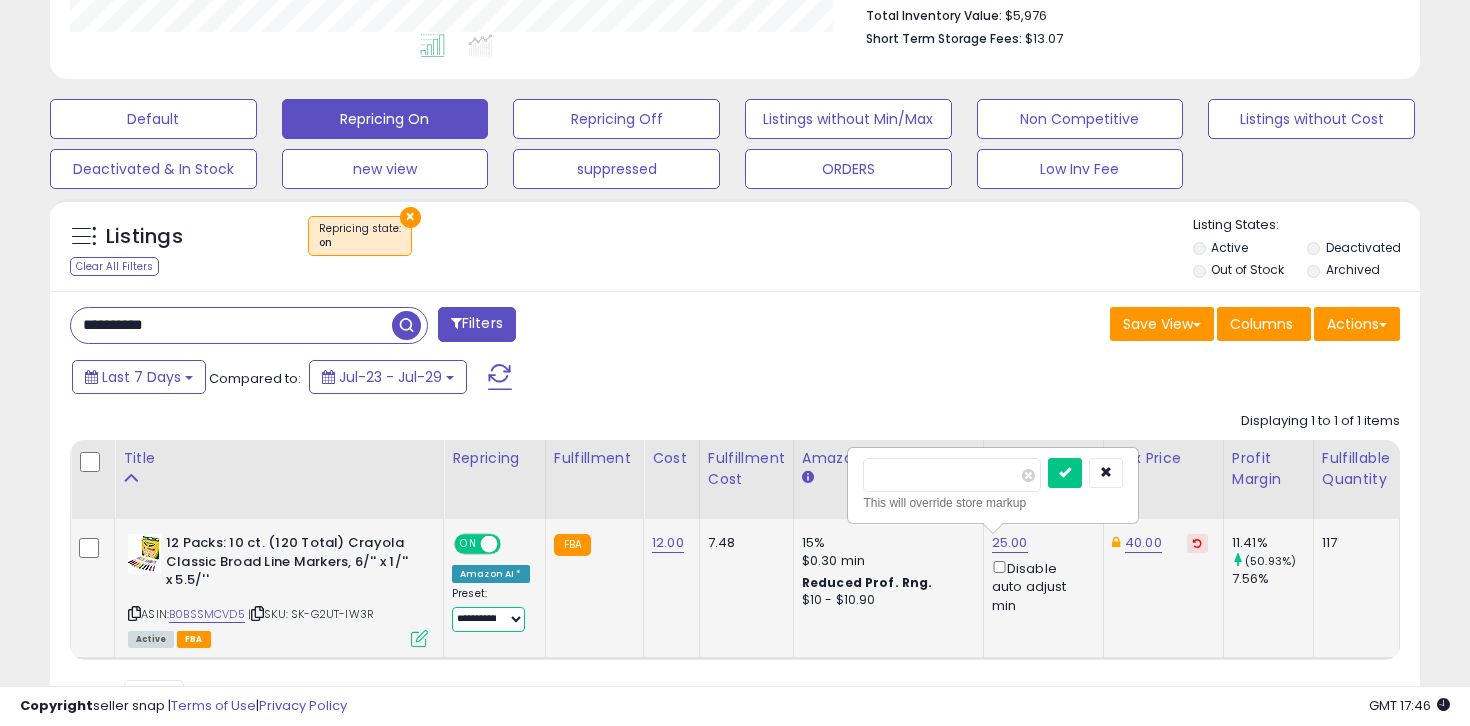 click on "**********" at bounding box center [488, 619] 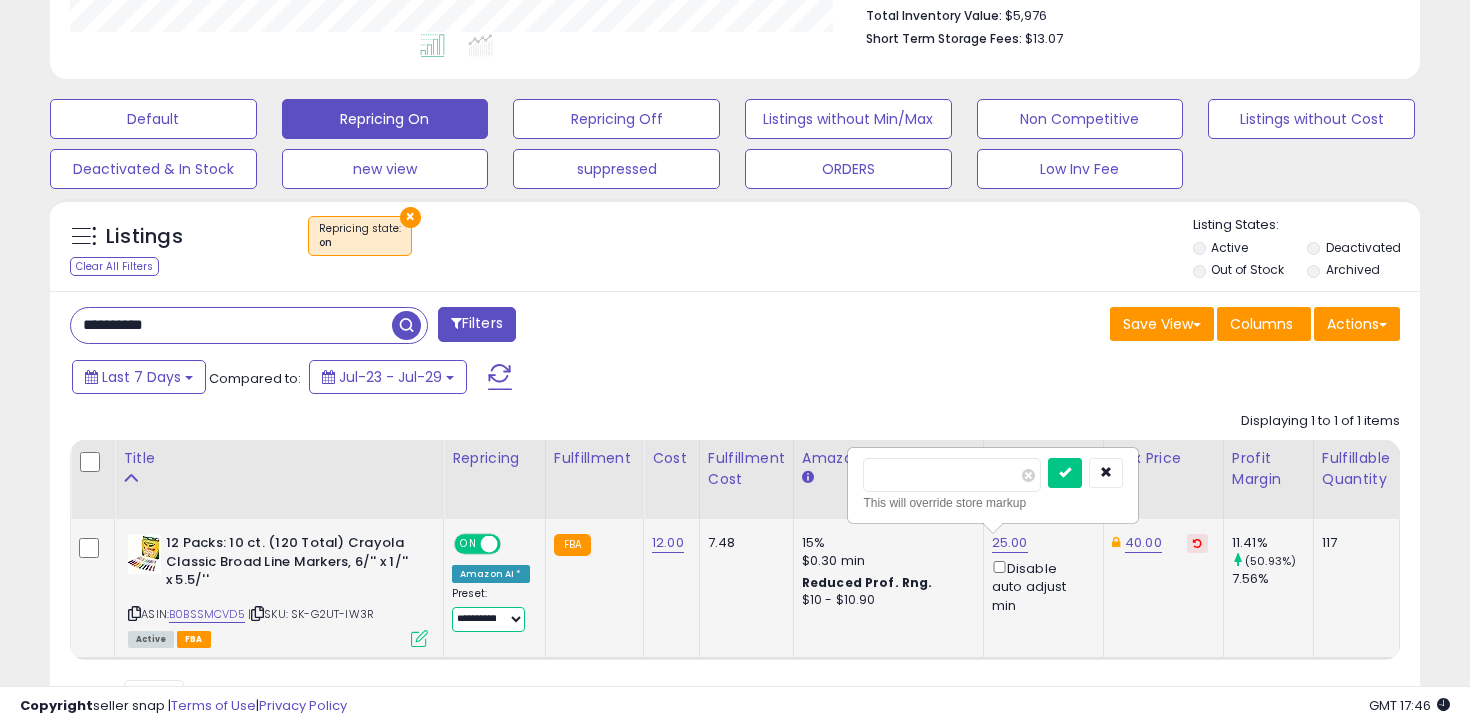 select on "****" 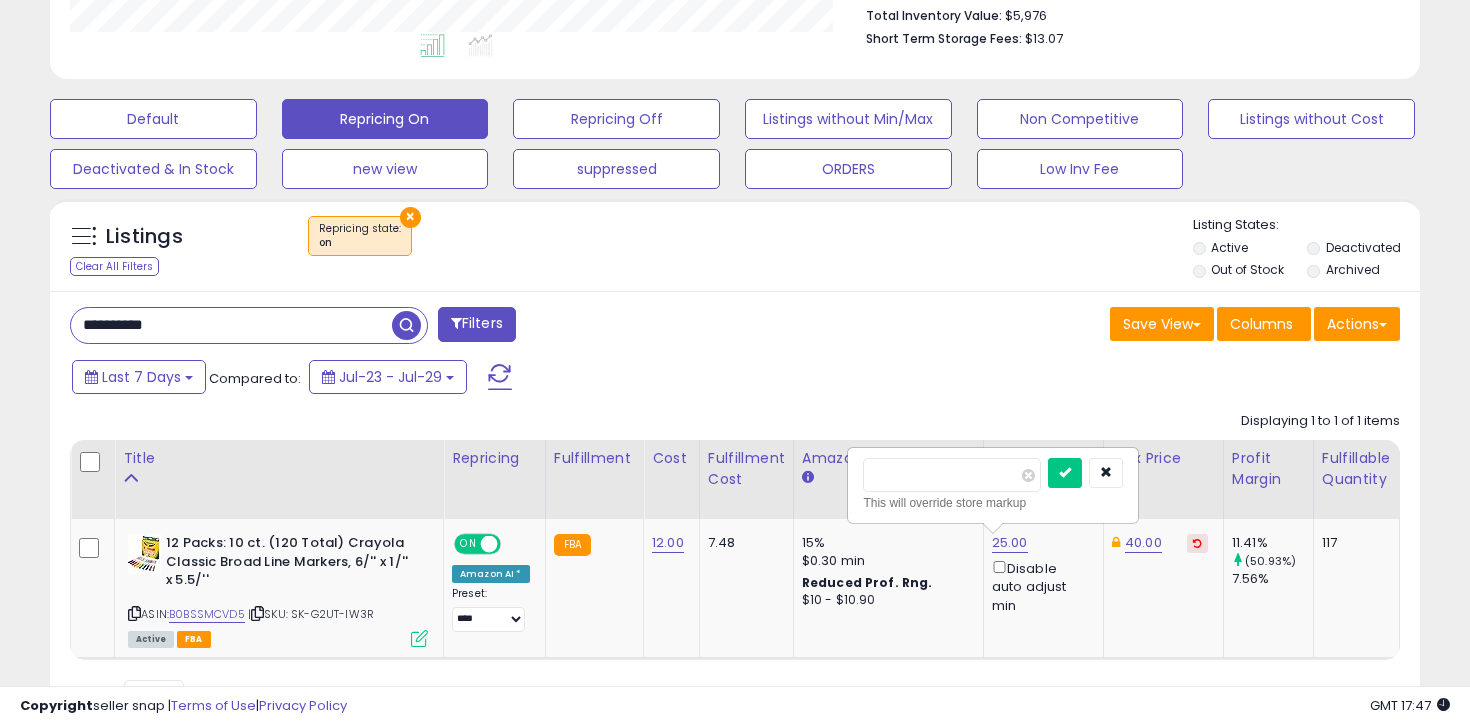 click on "**********" at bounding box center [231, 325] 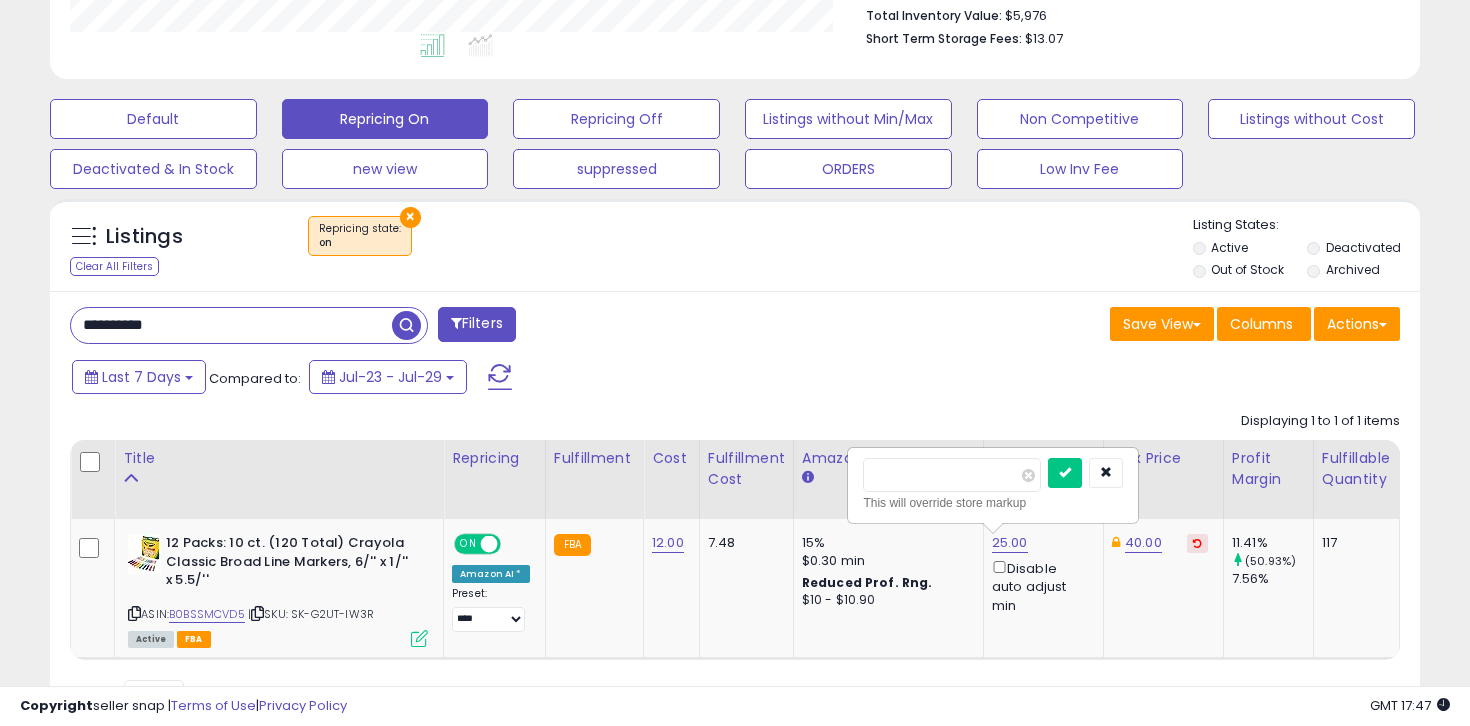 paste 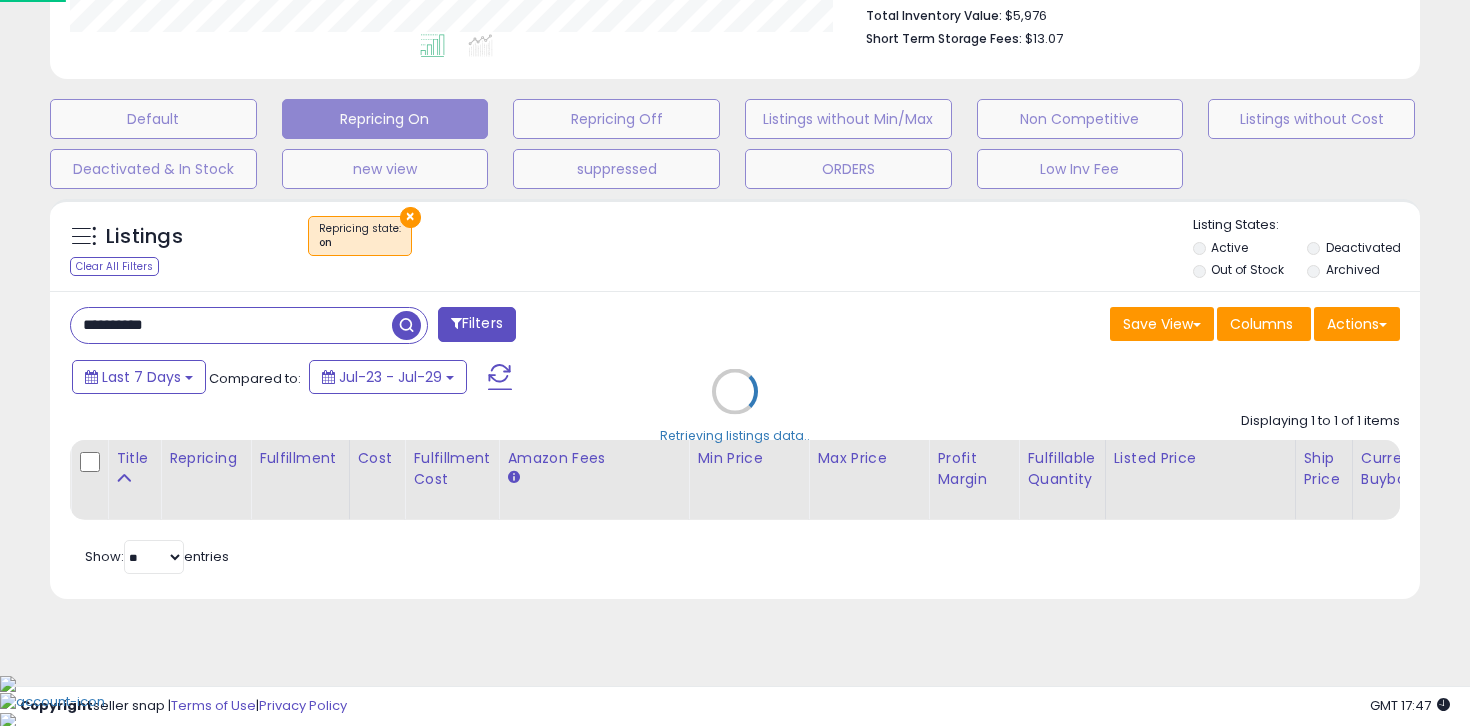 scroll, scrollTop: 479, scrollLeft: 0, axis: vertical 